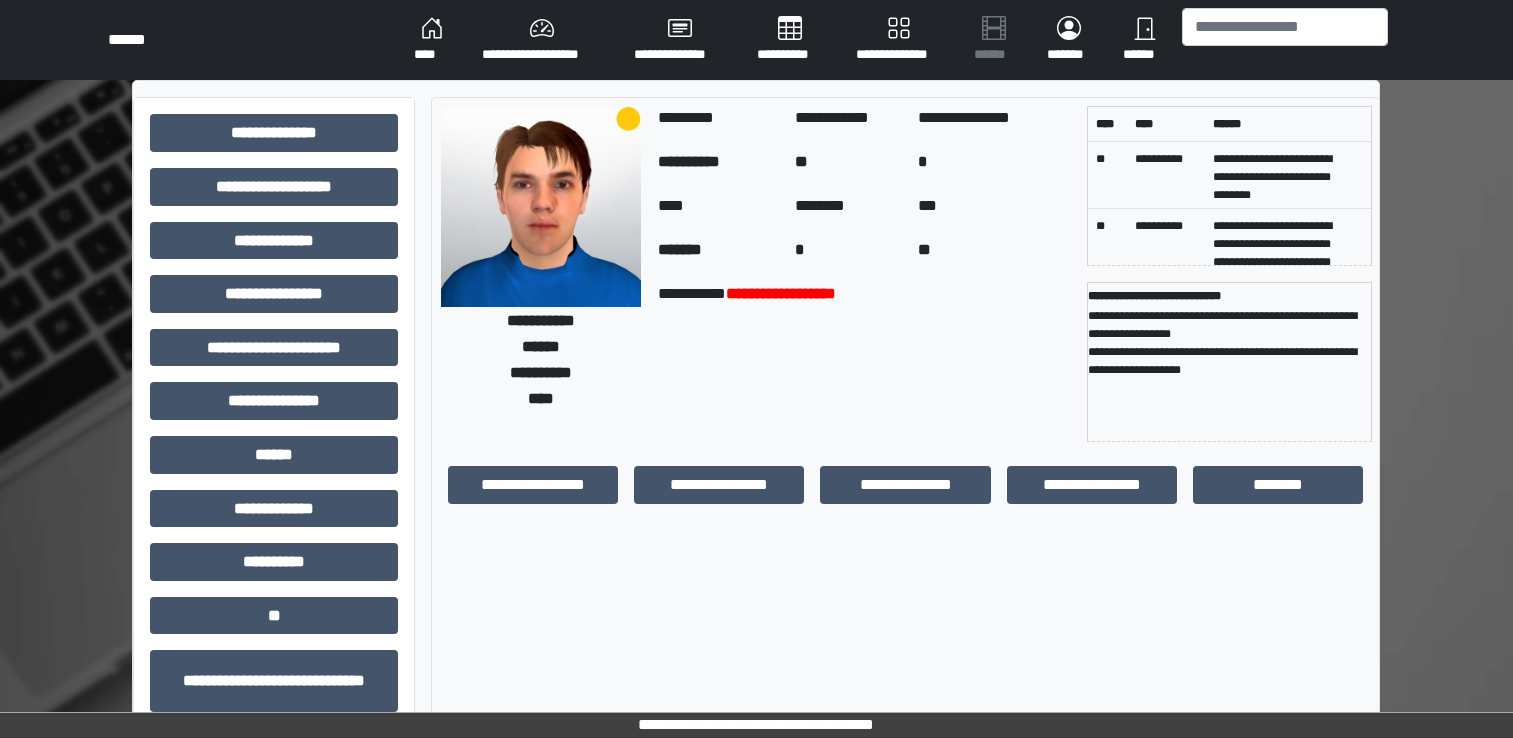 scroll, scrollTop: 184, scrollLeft: 0, axis: vertical 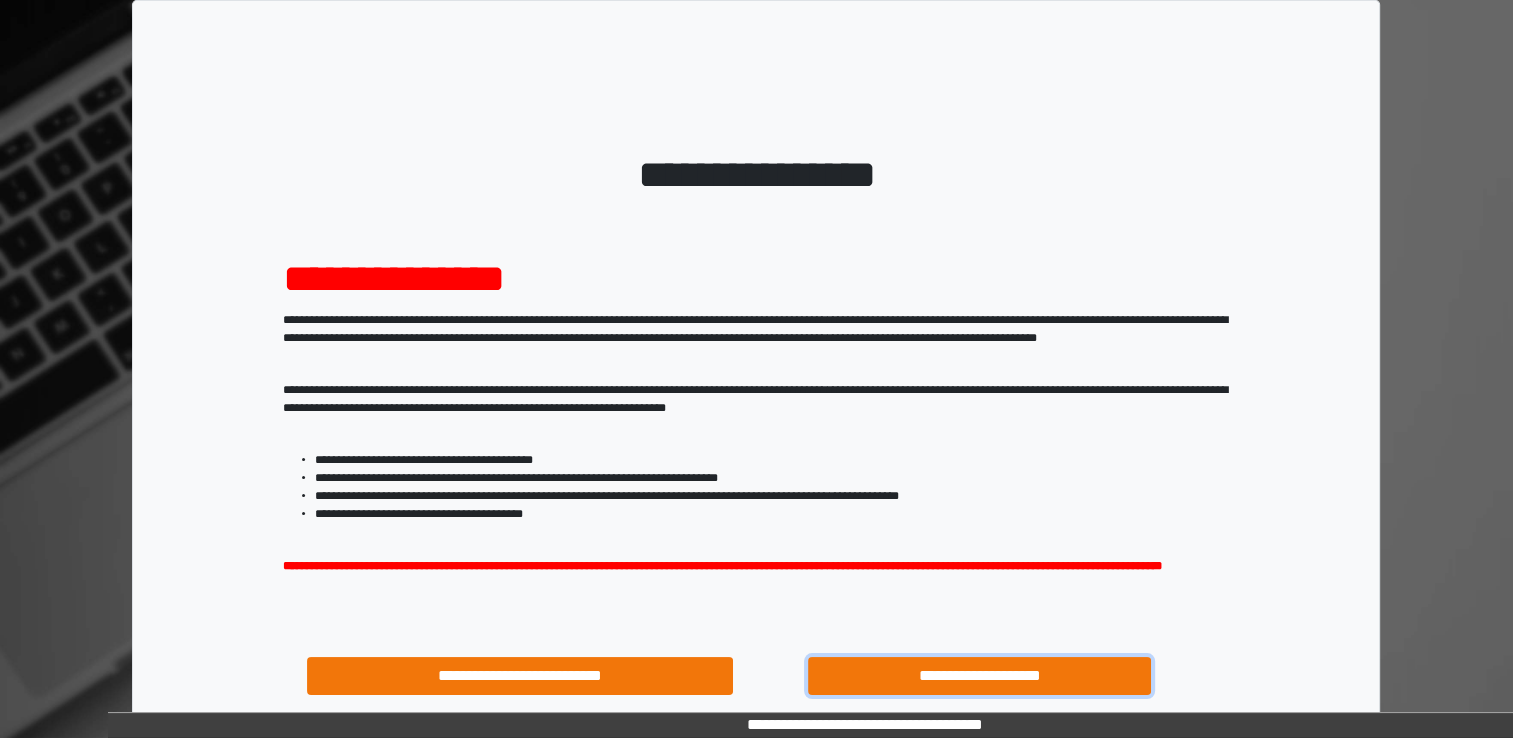 click on "**********" at bounding box center (980, 676) 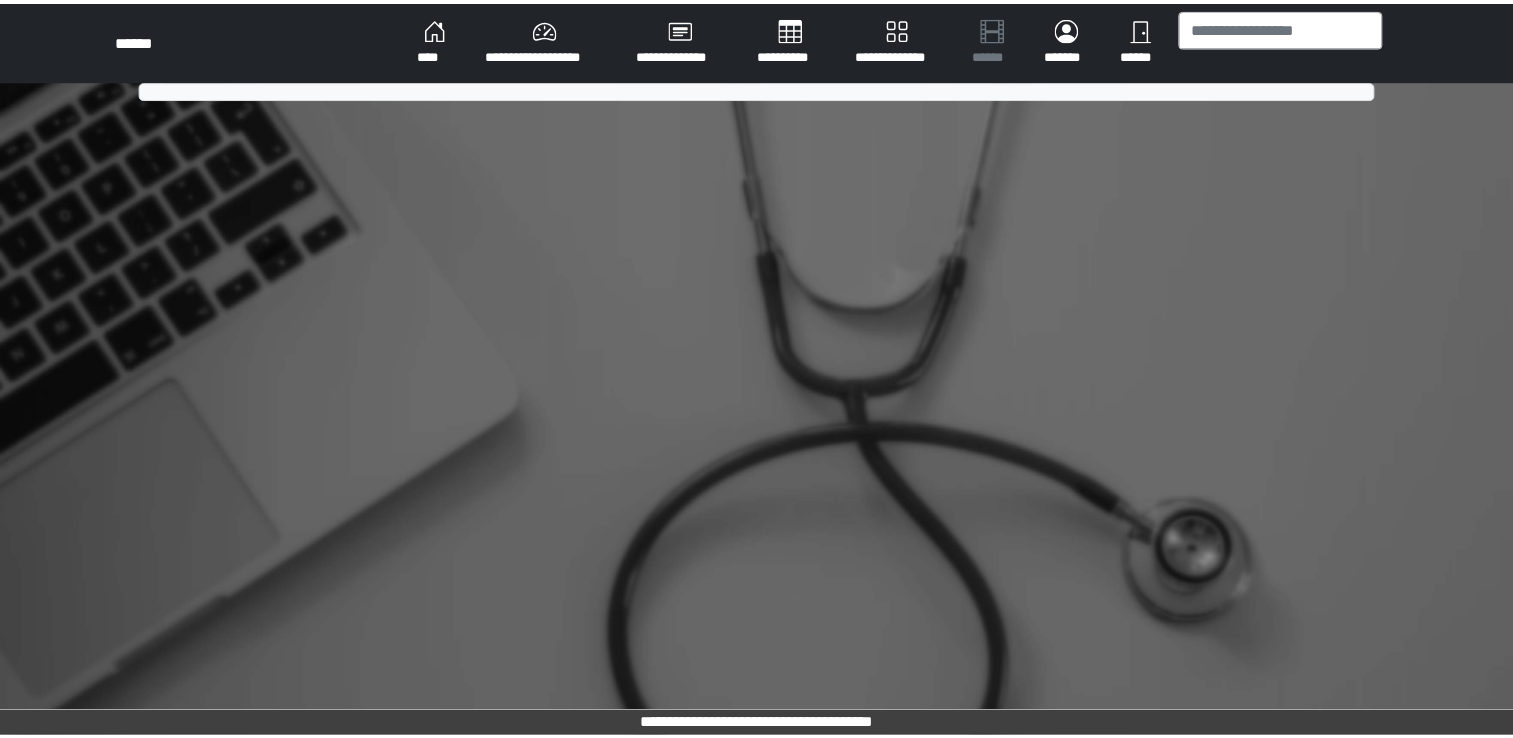 scroll, scrollTop: 0, scrollLeft: 0, axis: both 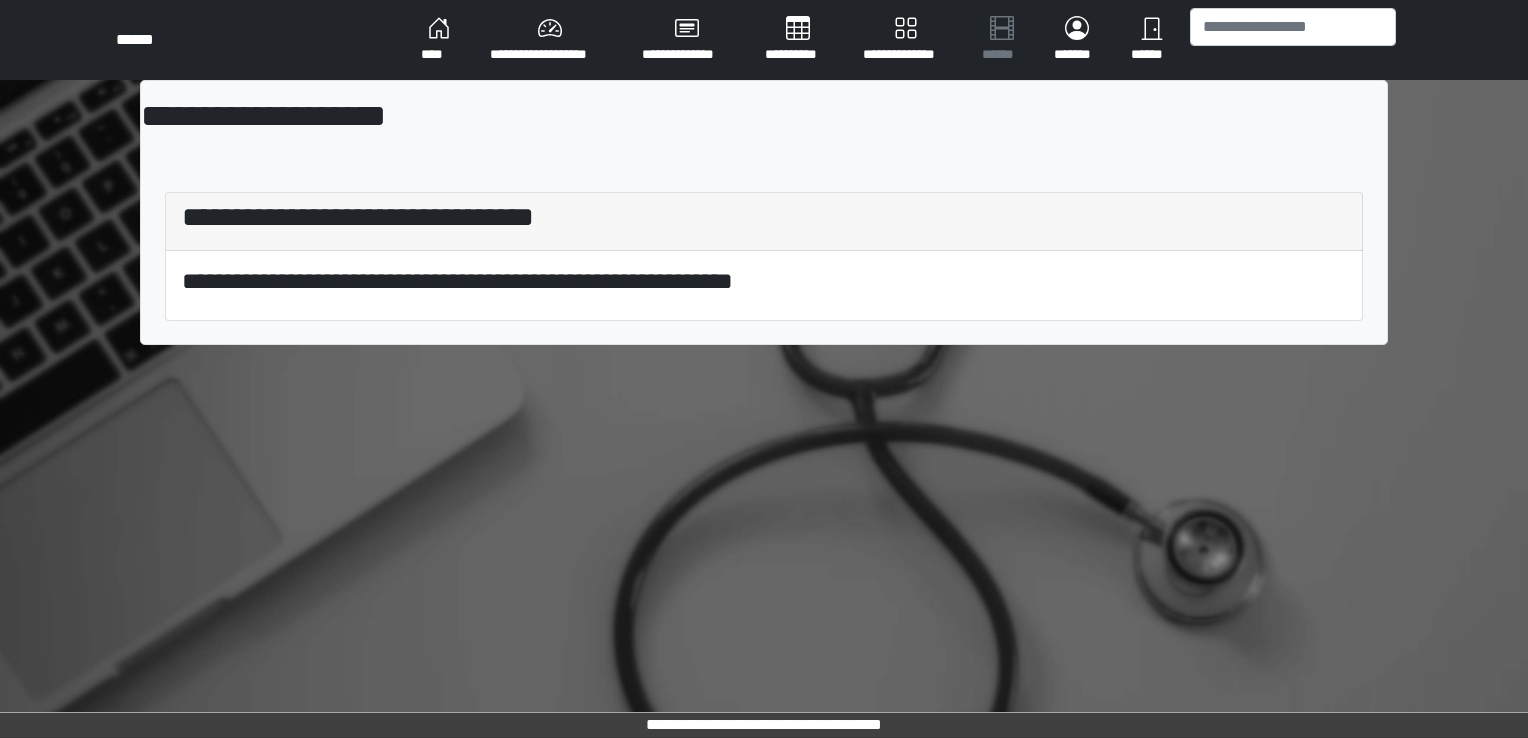 click on "**********" at bounding box center [550, 40] 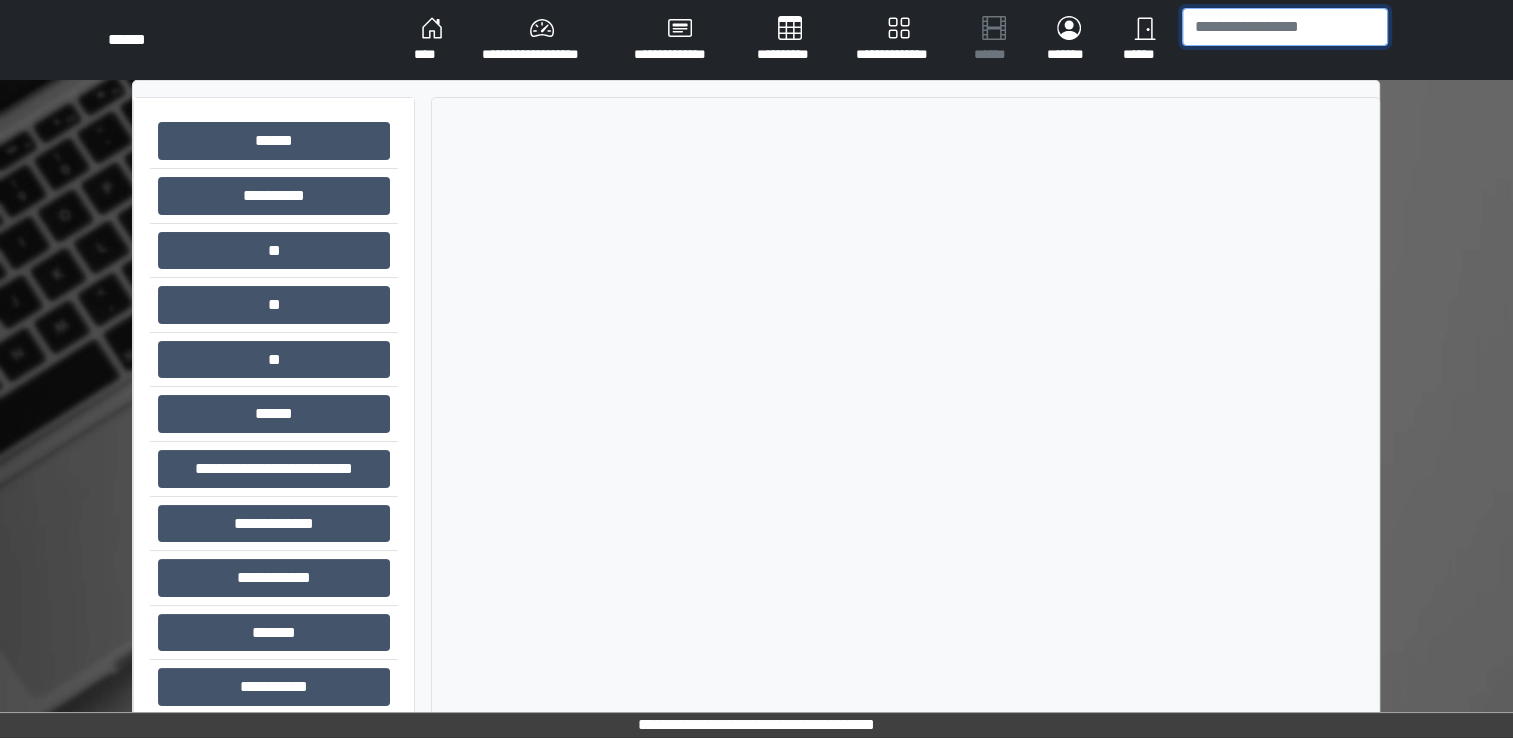click at bounding box center [1285, 27] 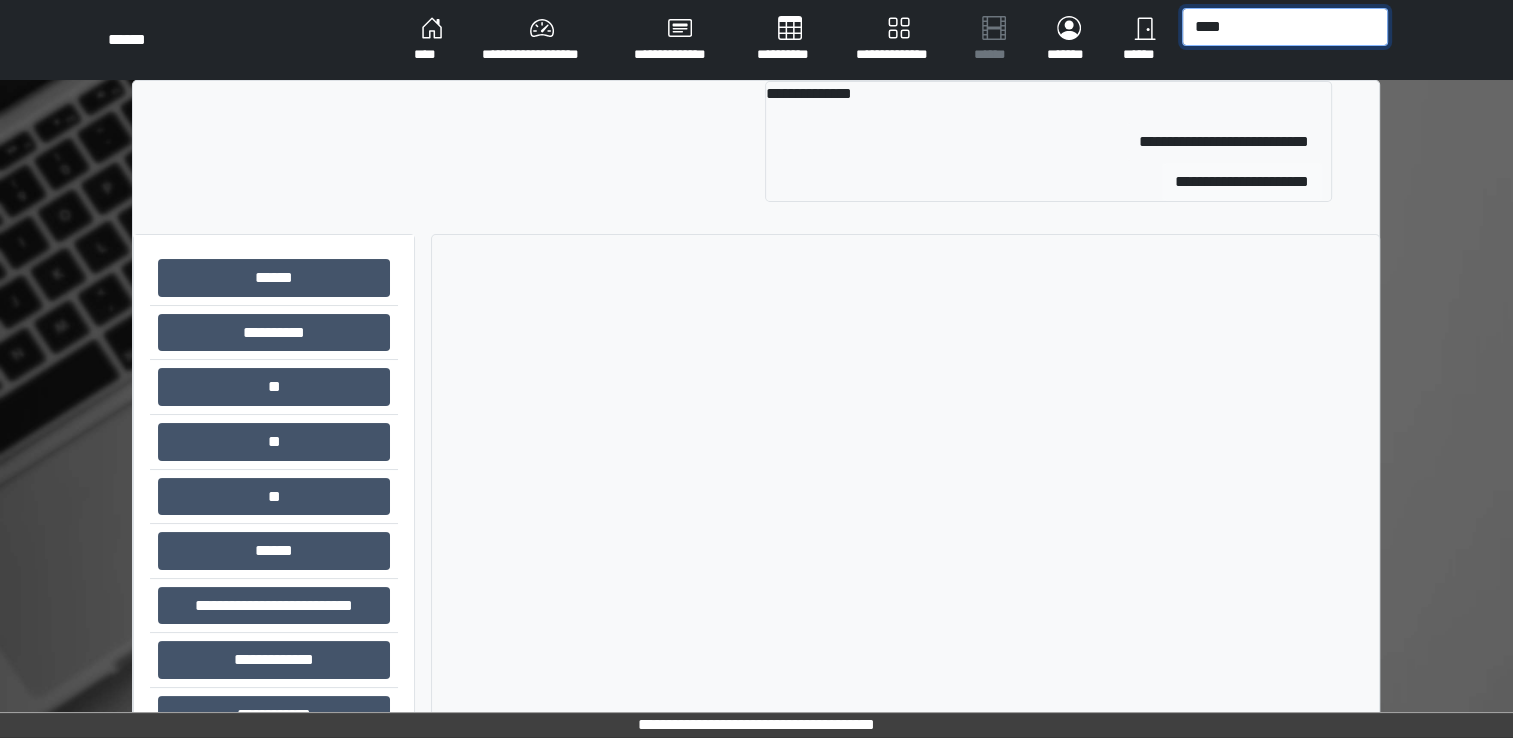 type on "****" 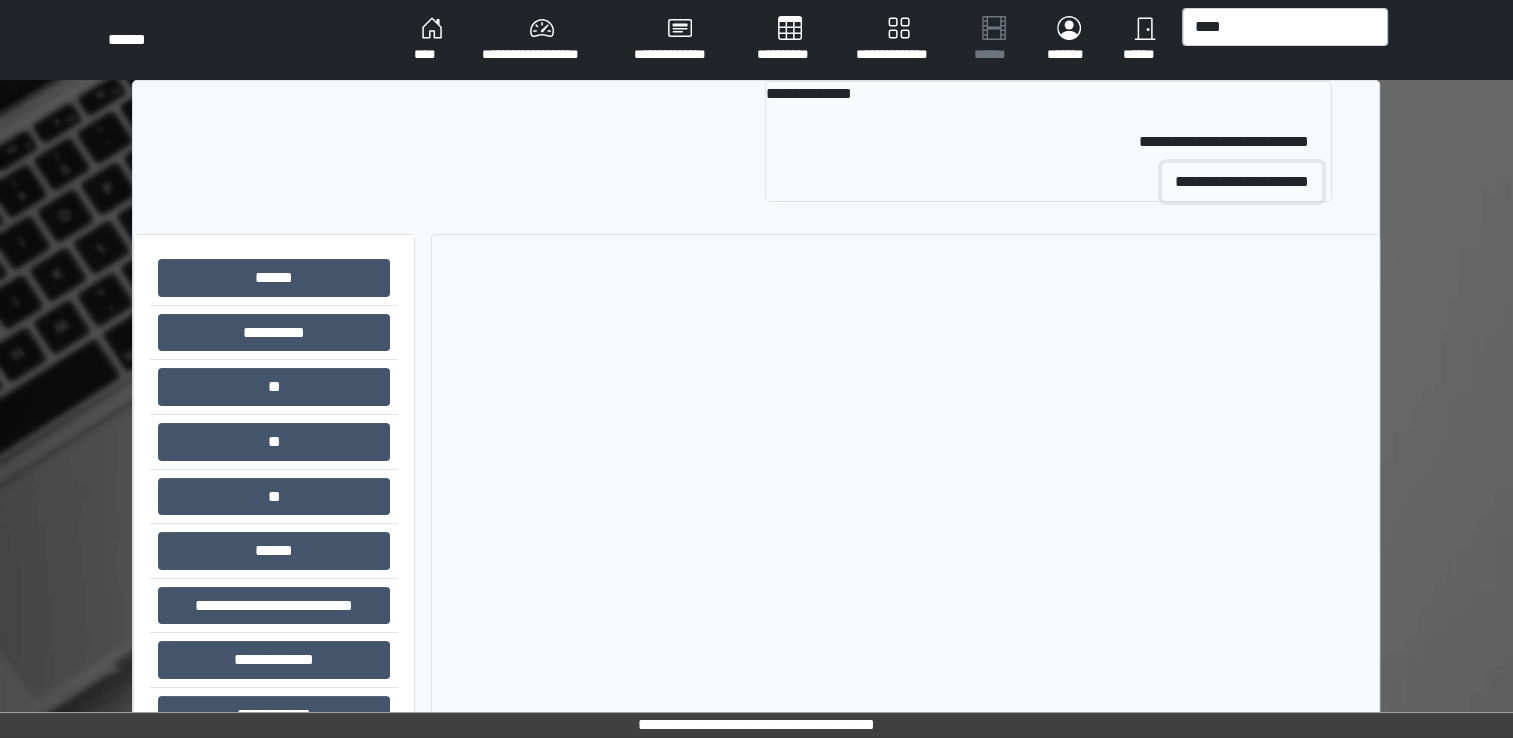 click on "**********" at bounding box center [1242, 182] 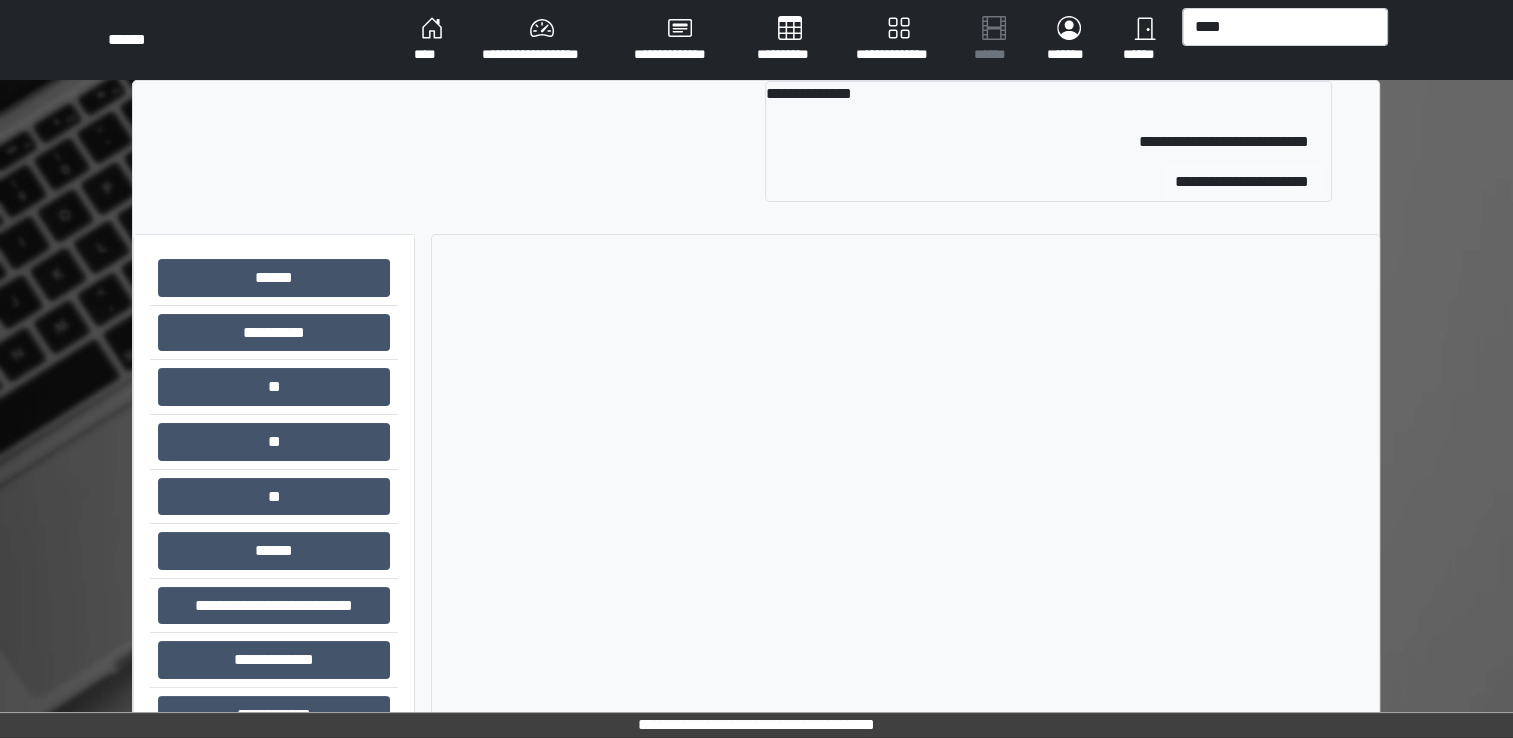 type 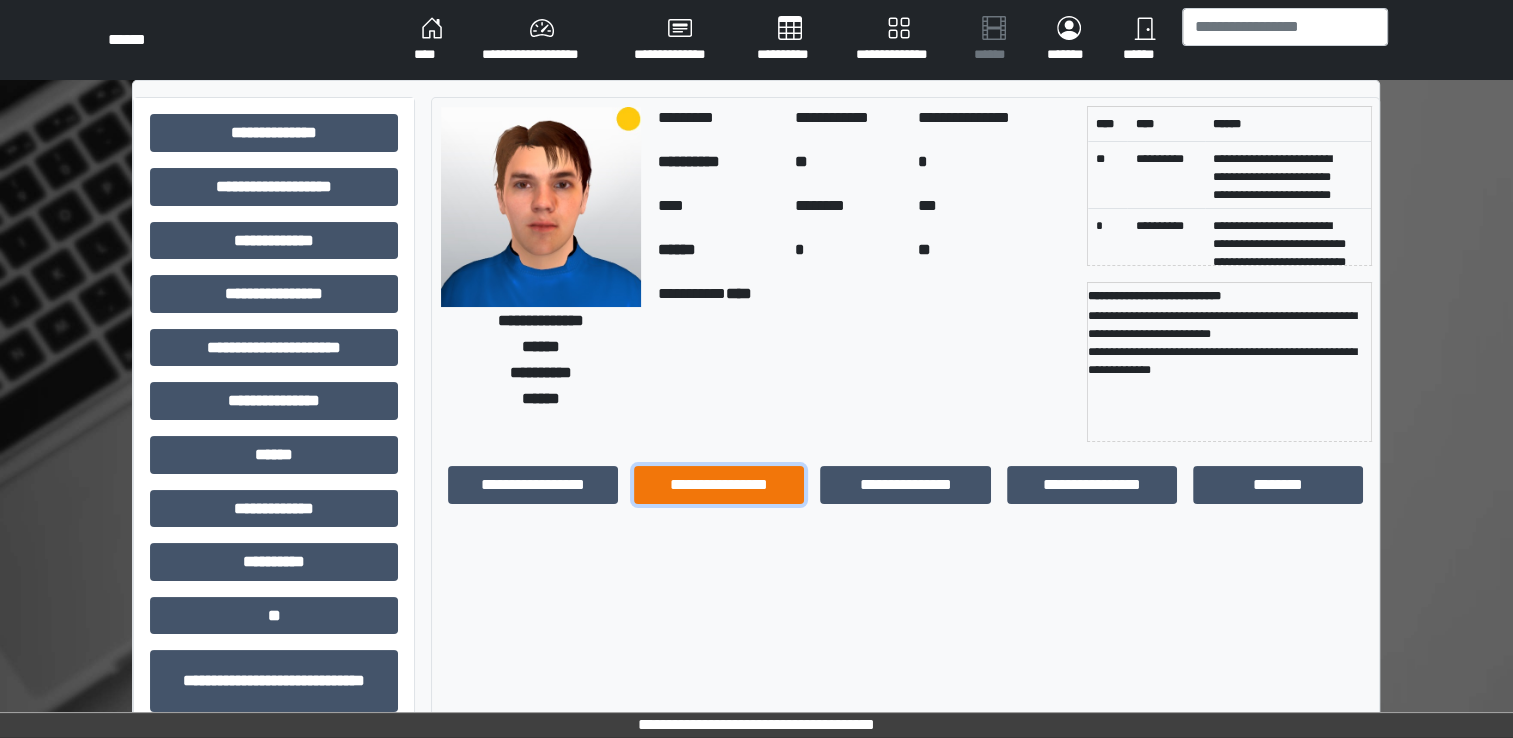 click on "**********" at bounding box center (719, 485) 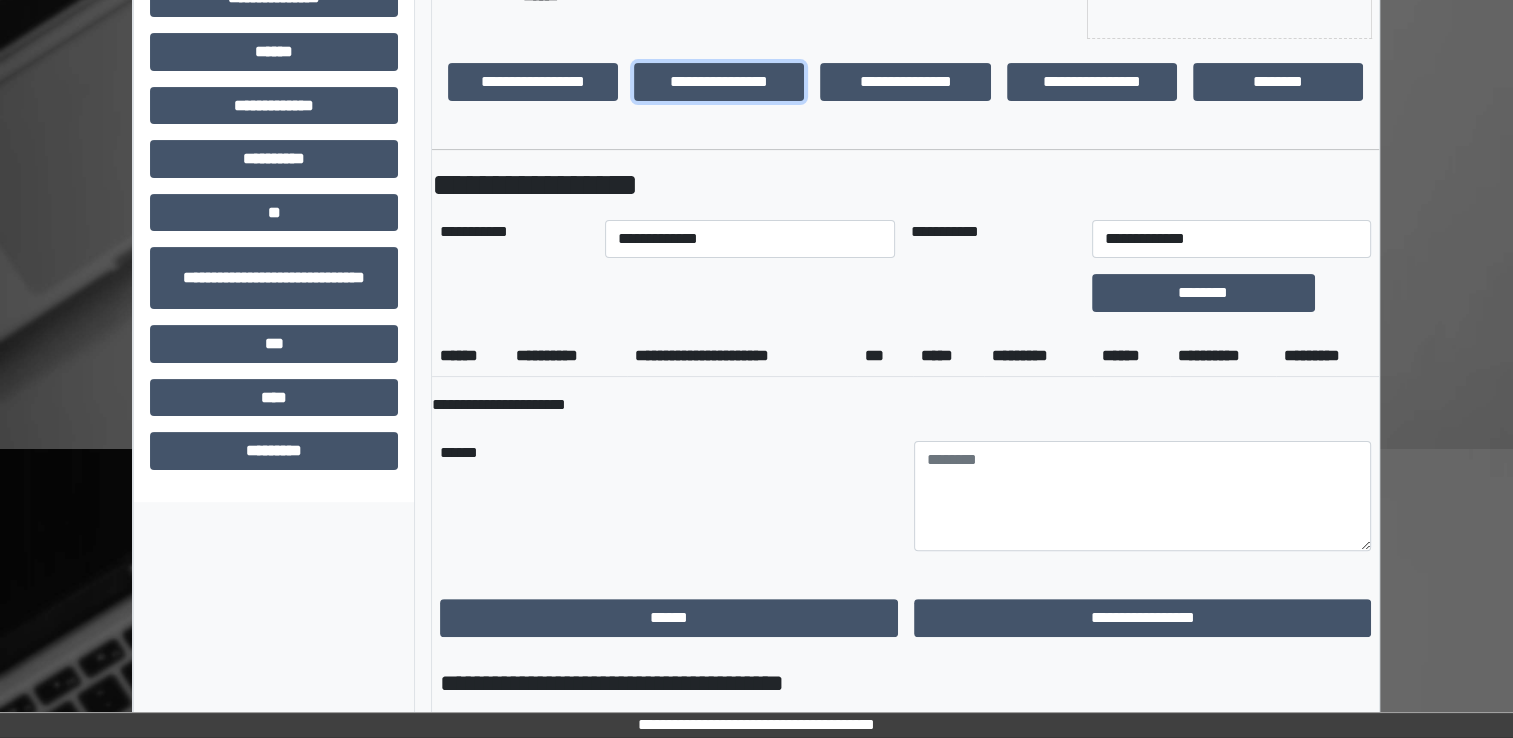 scroll, scrollTop: 500, scrollLeft: 0, axis: vertical 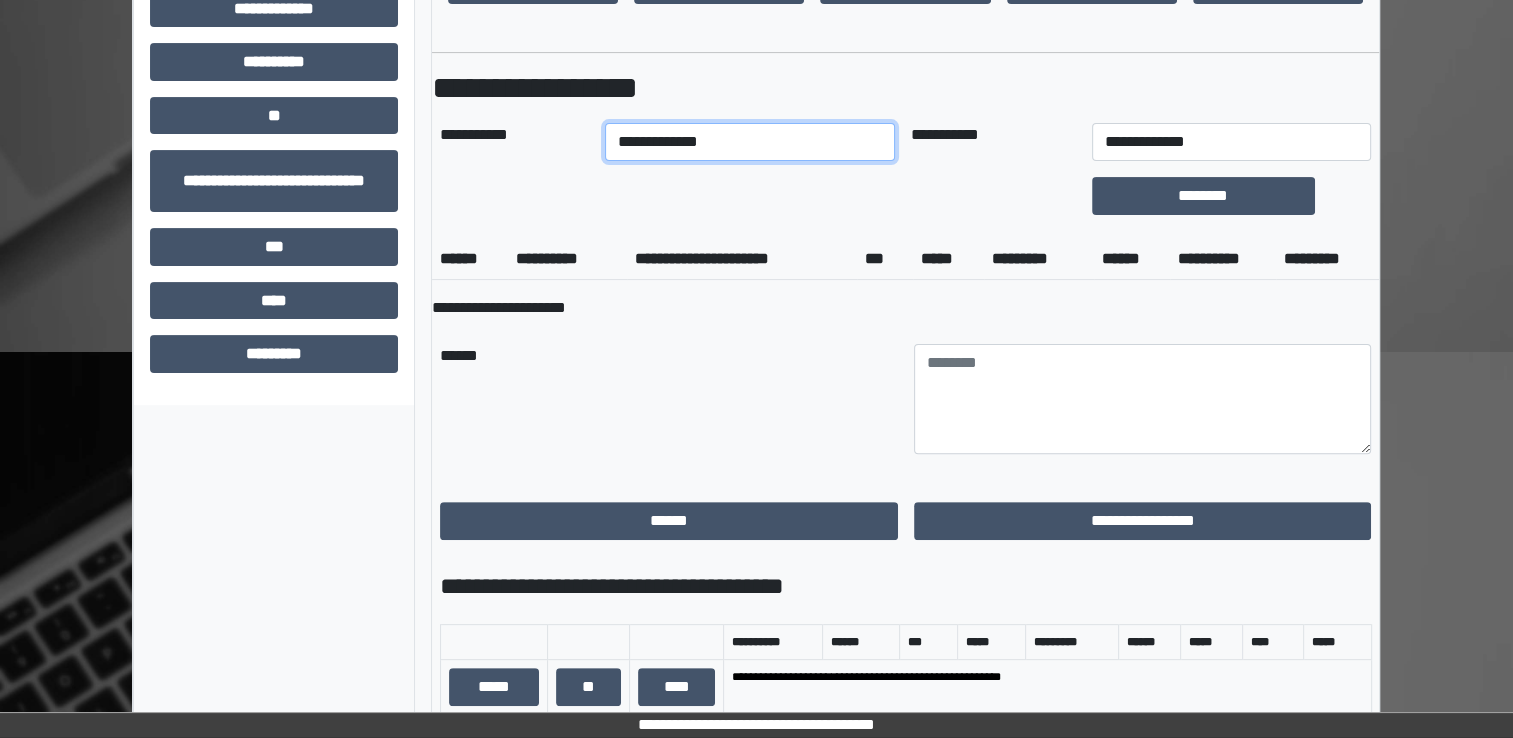 click on "**********" at bounding box center [750, 142] 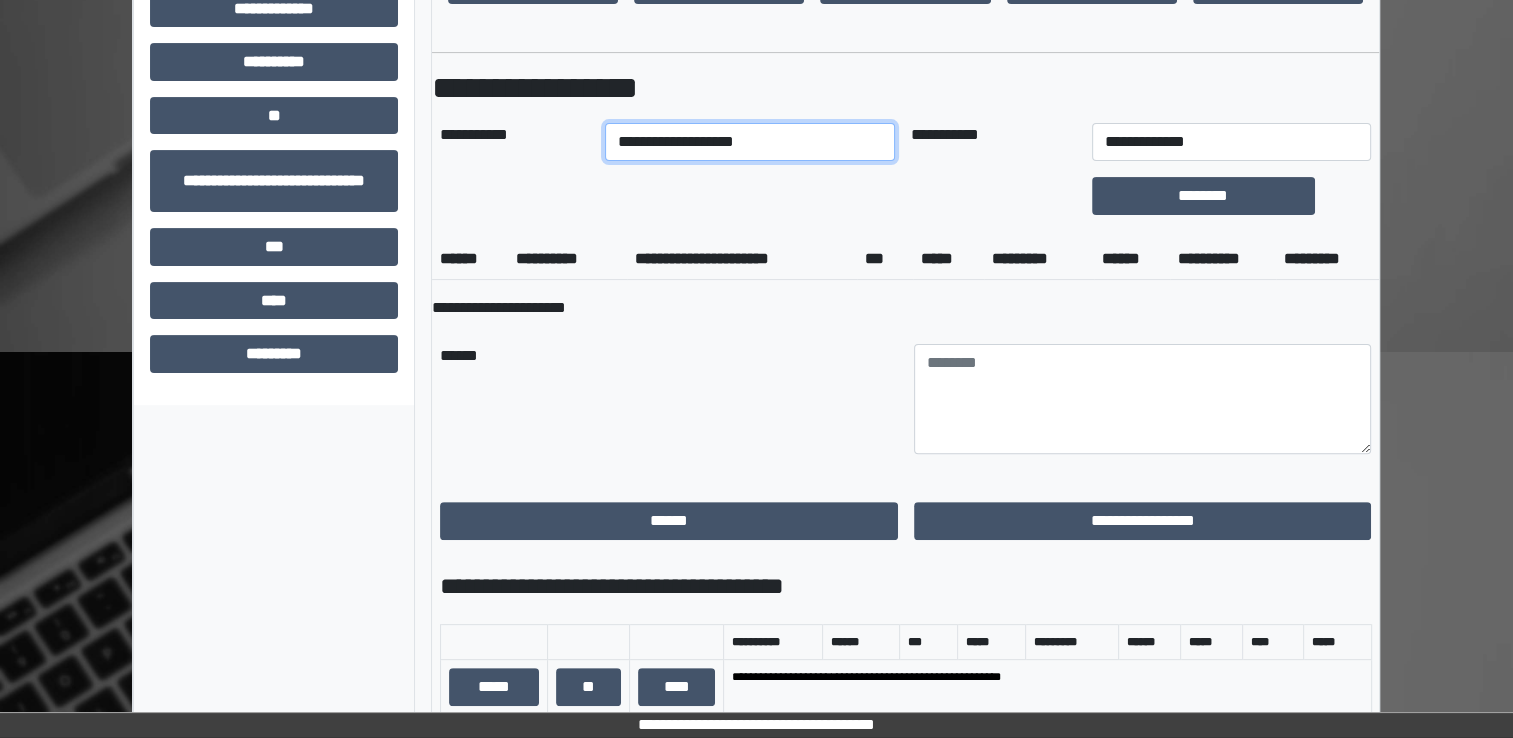 click on "**********" at bounding box center (750, 142) 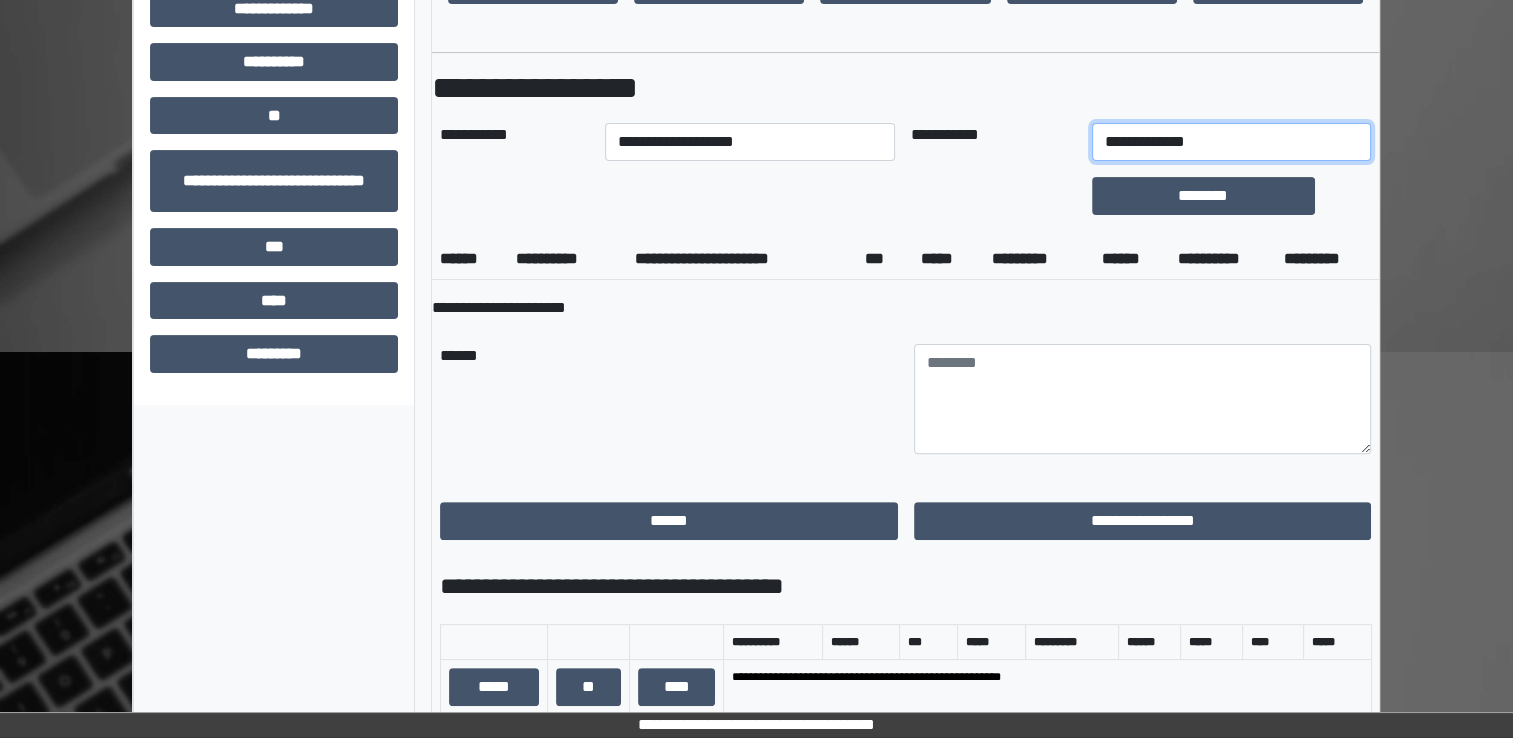 click on "**********" at bounding box center [1231, 142] 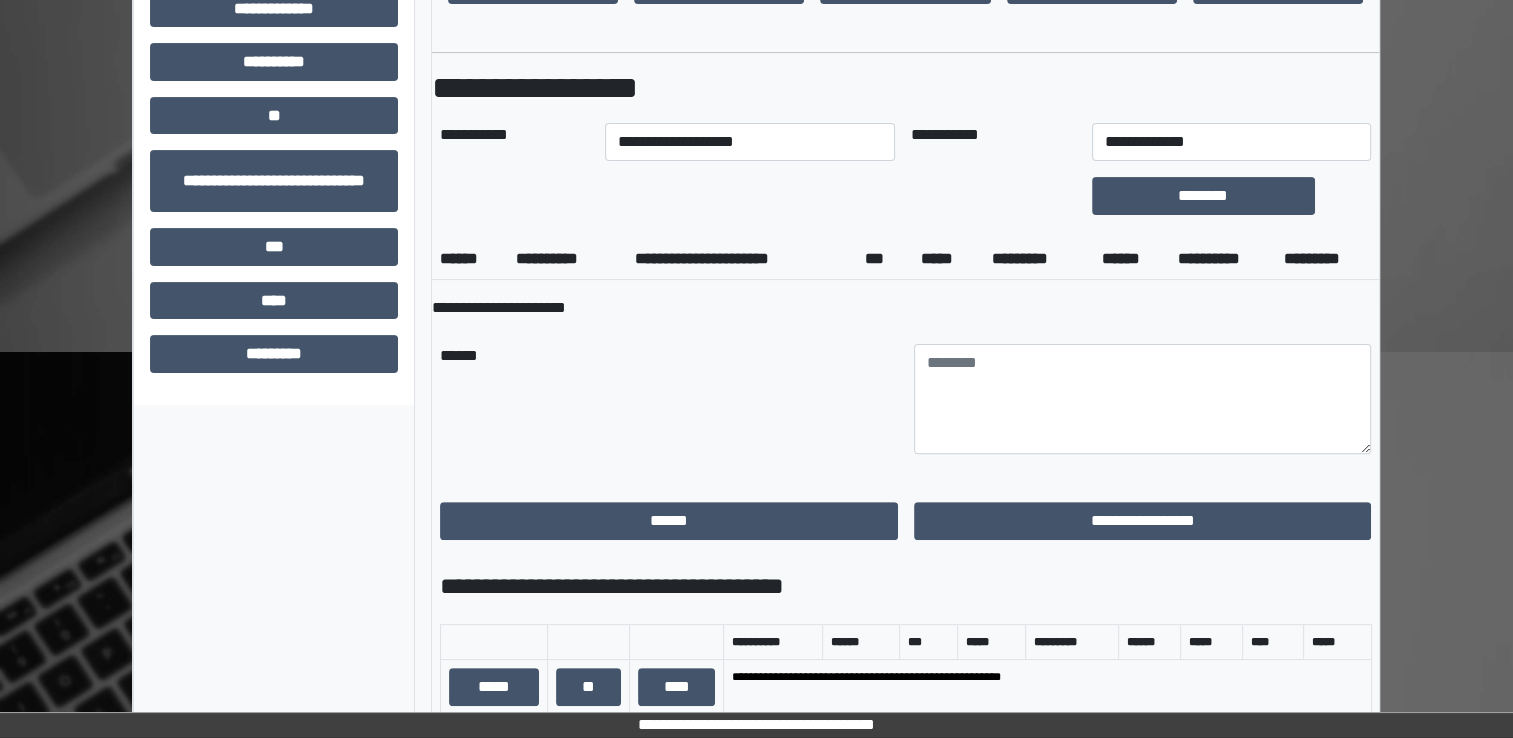 click on "**********" at bounding box center (905, 308) 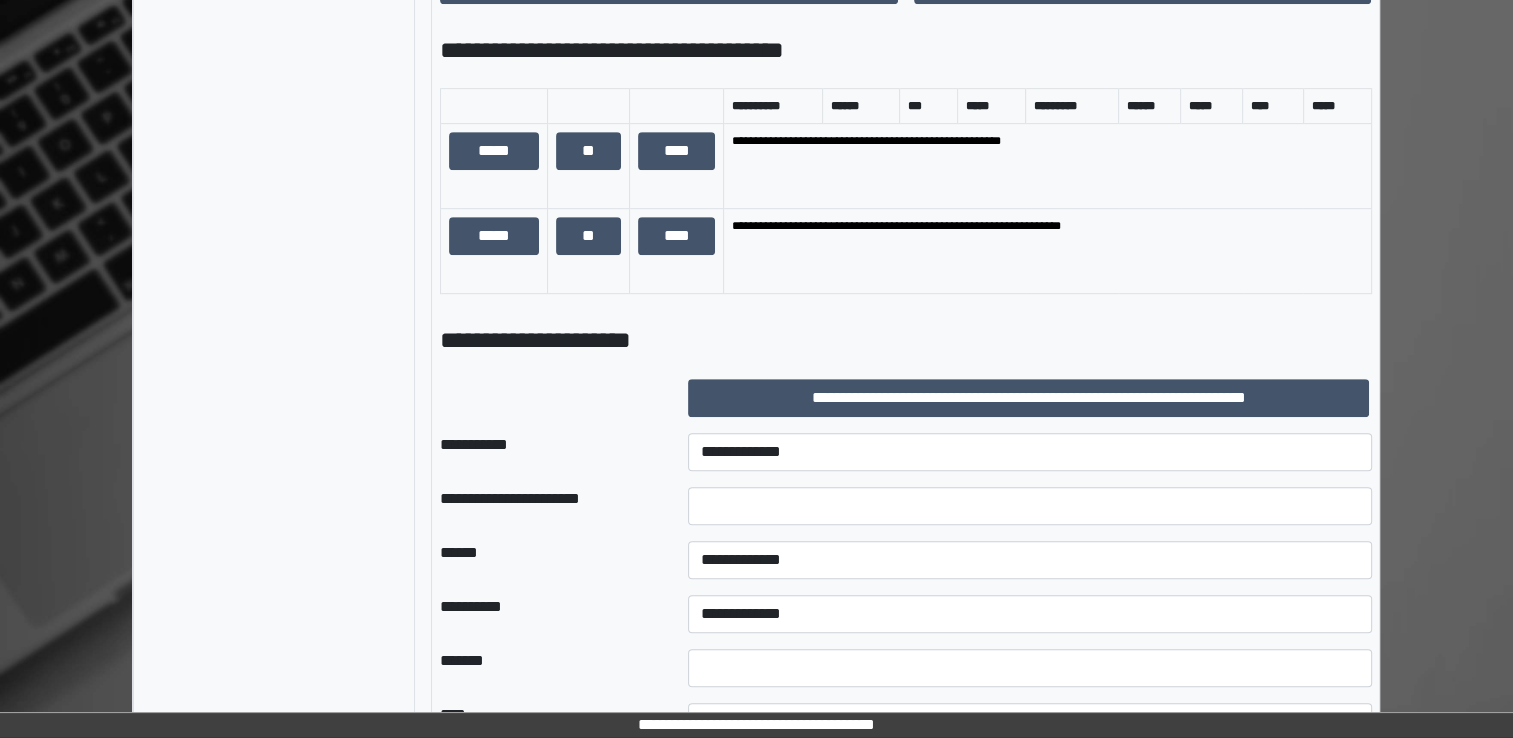 scroll, scrollTop: 1236, scrollLeft: 0, axis: vertical 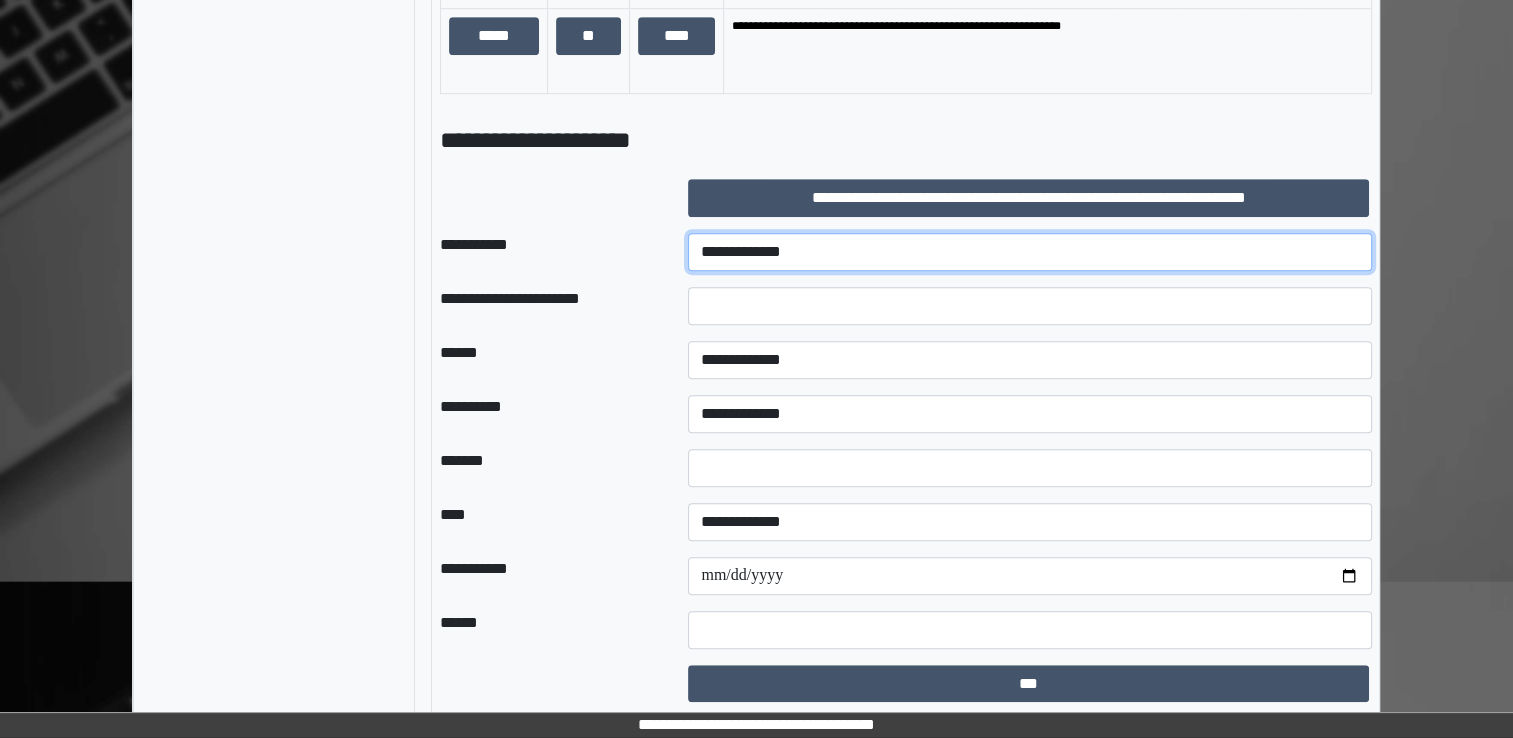 click on "**********" at bounding box center (1030, 252) 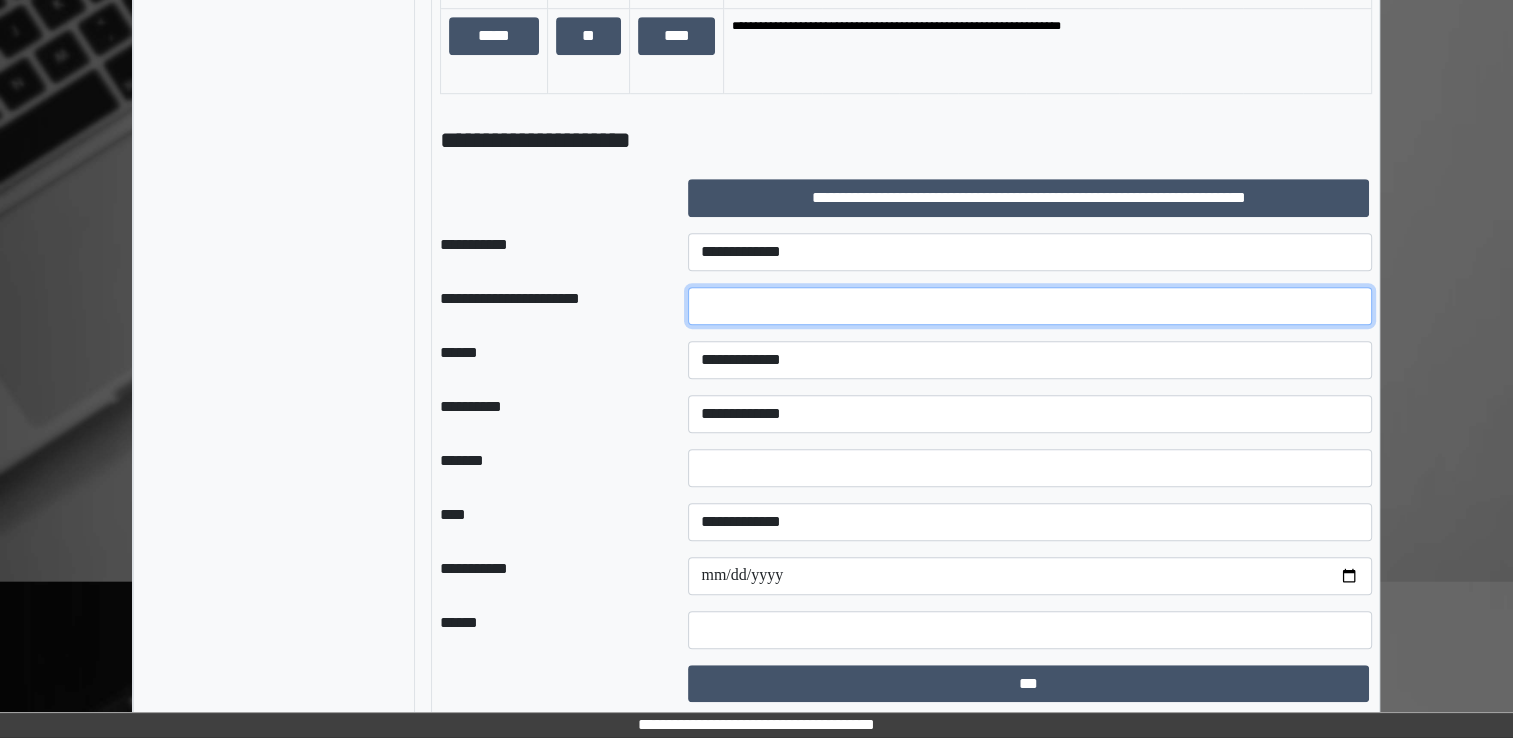 click at bounding box center (1030, 306) 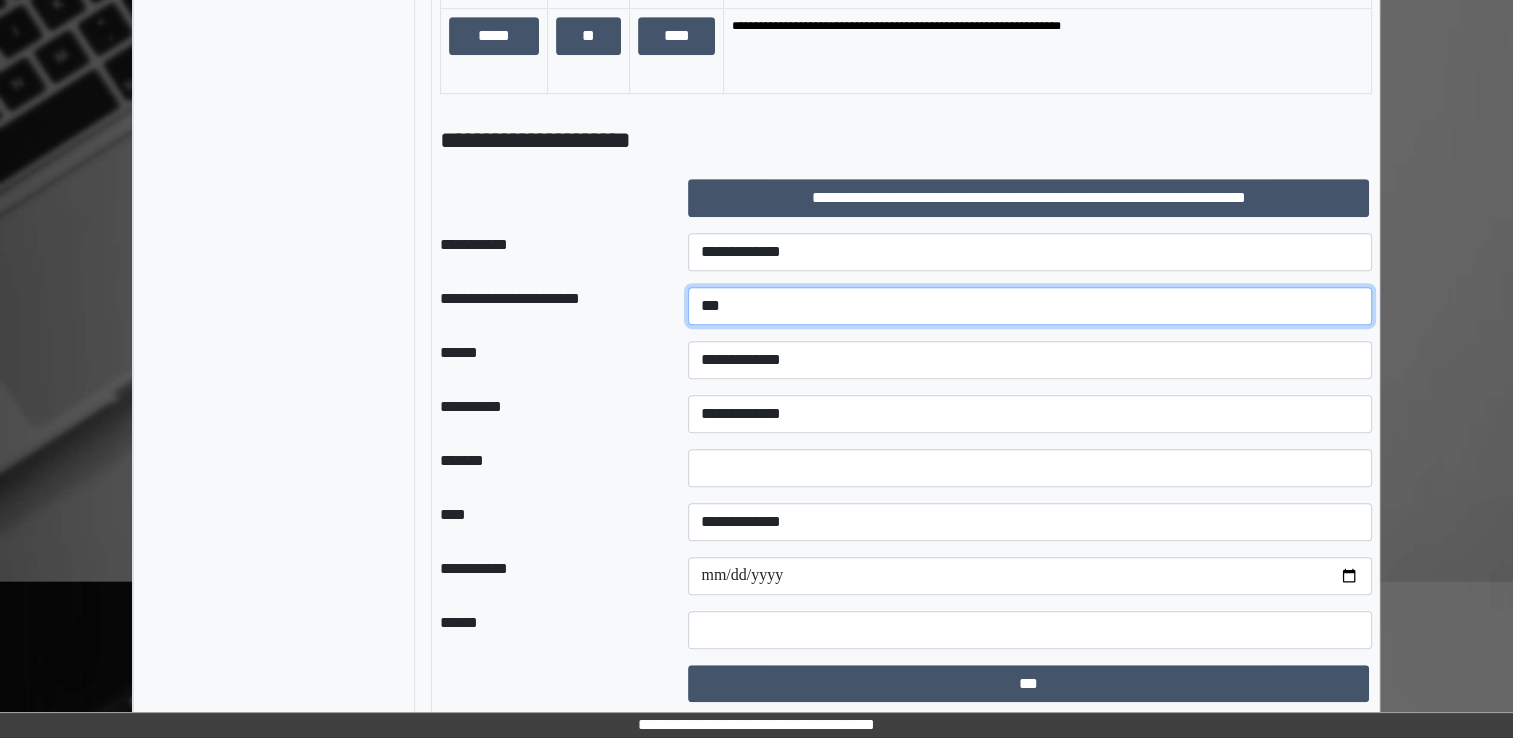 type on "******" 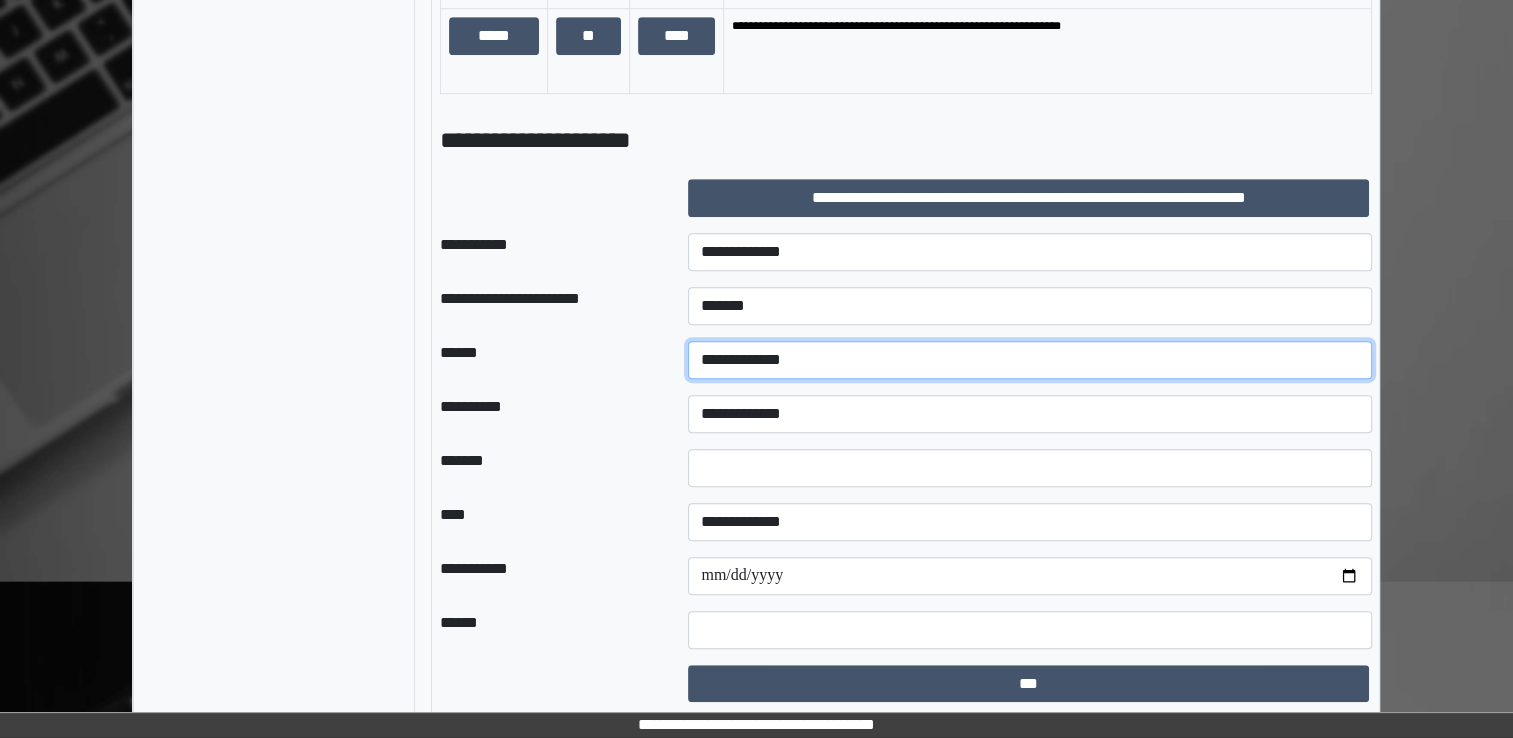 click on "**********" at bounding box center [1030, 360] 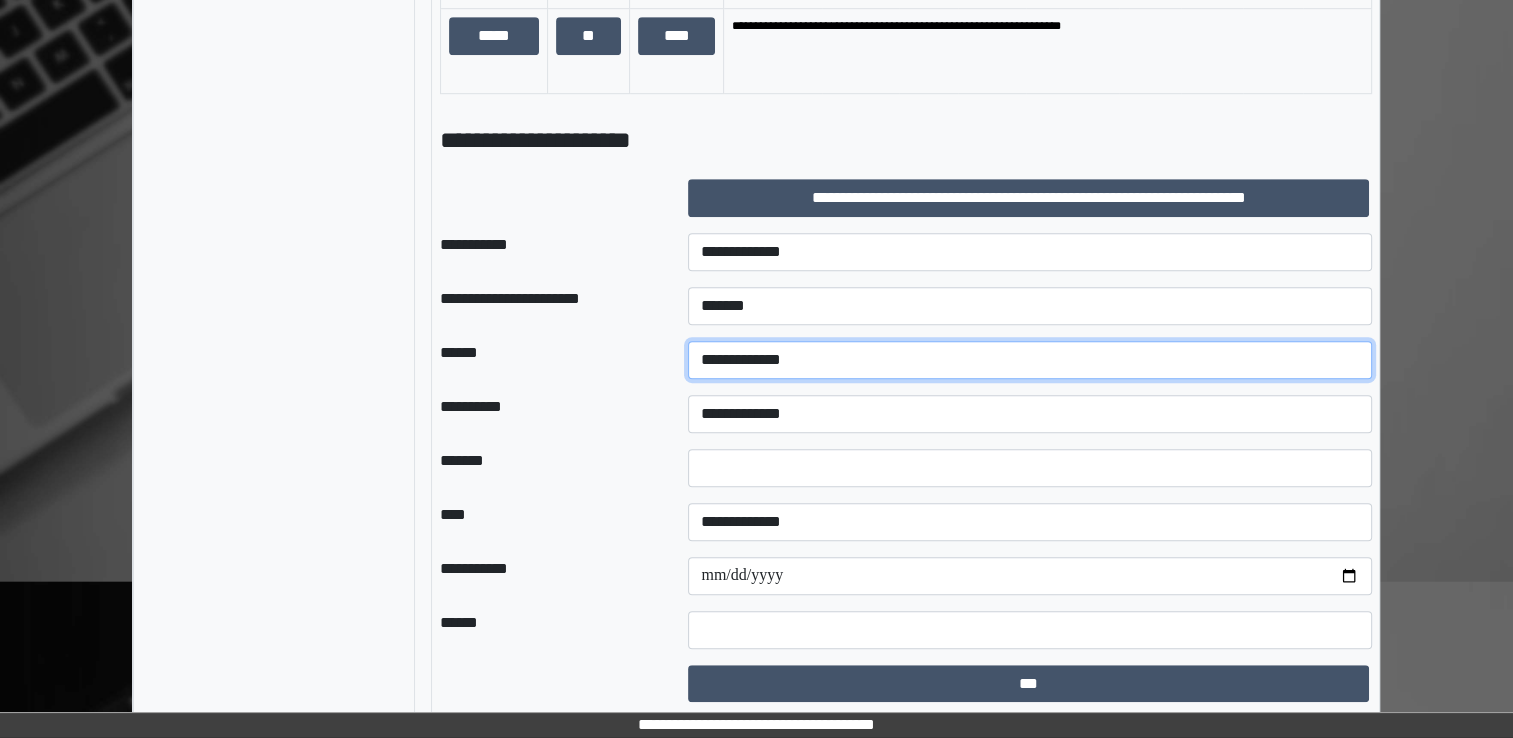 select on "*" 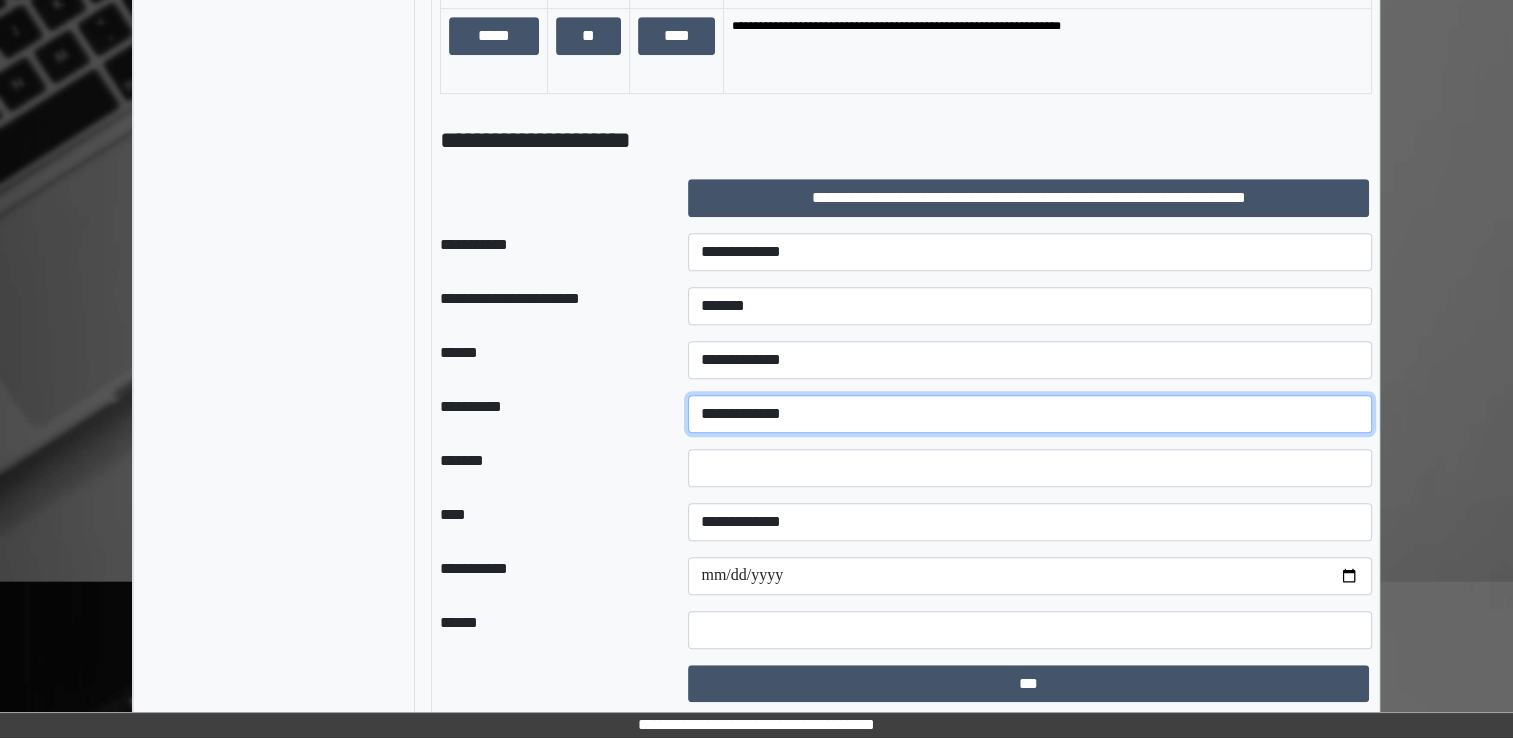 click on "**********" at bounding box center (1030, 414) 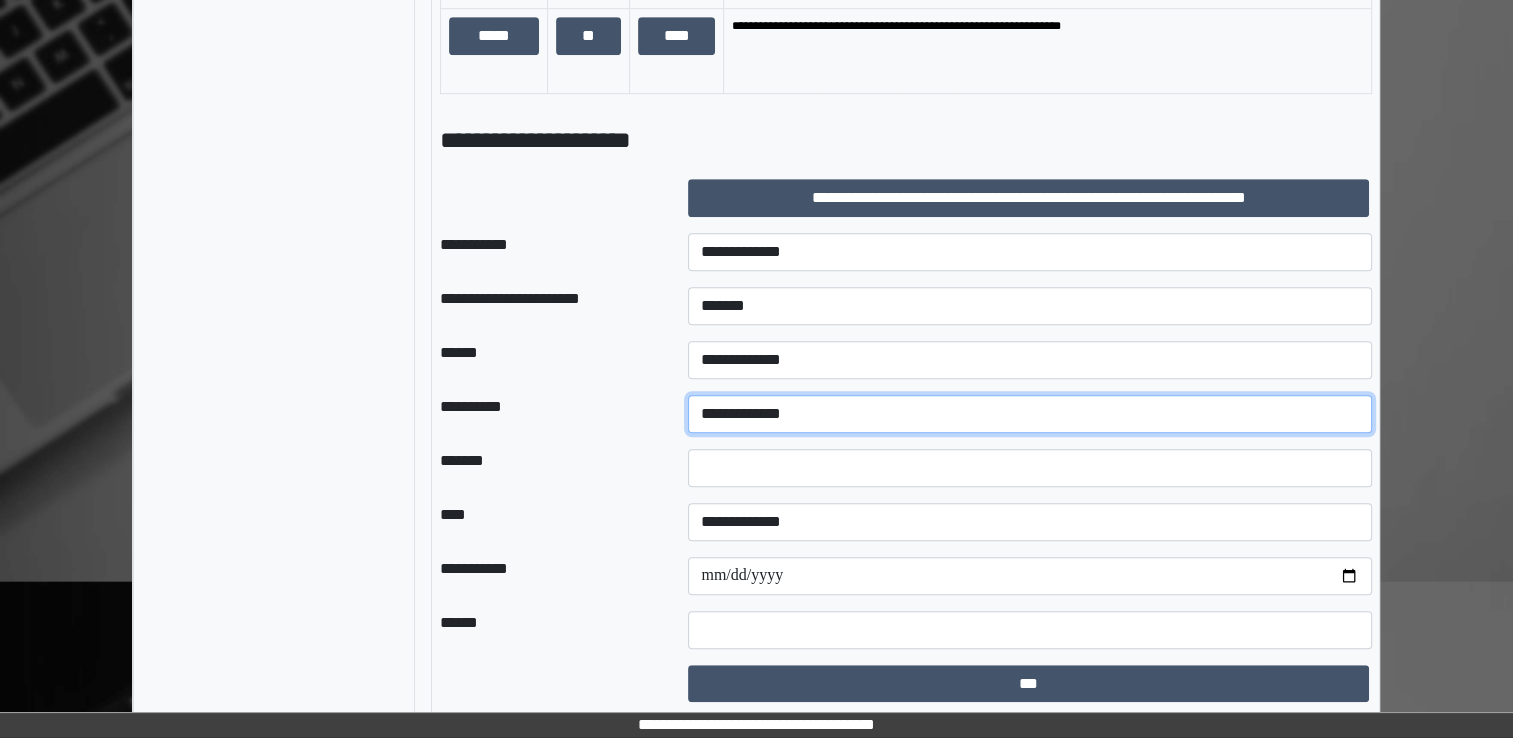 select on "**" 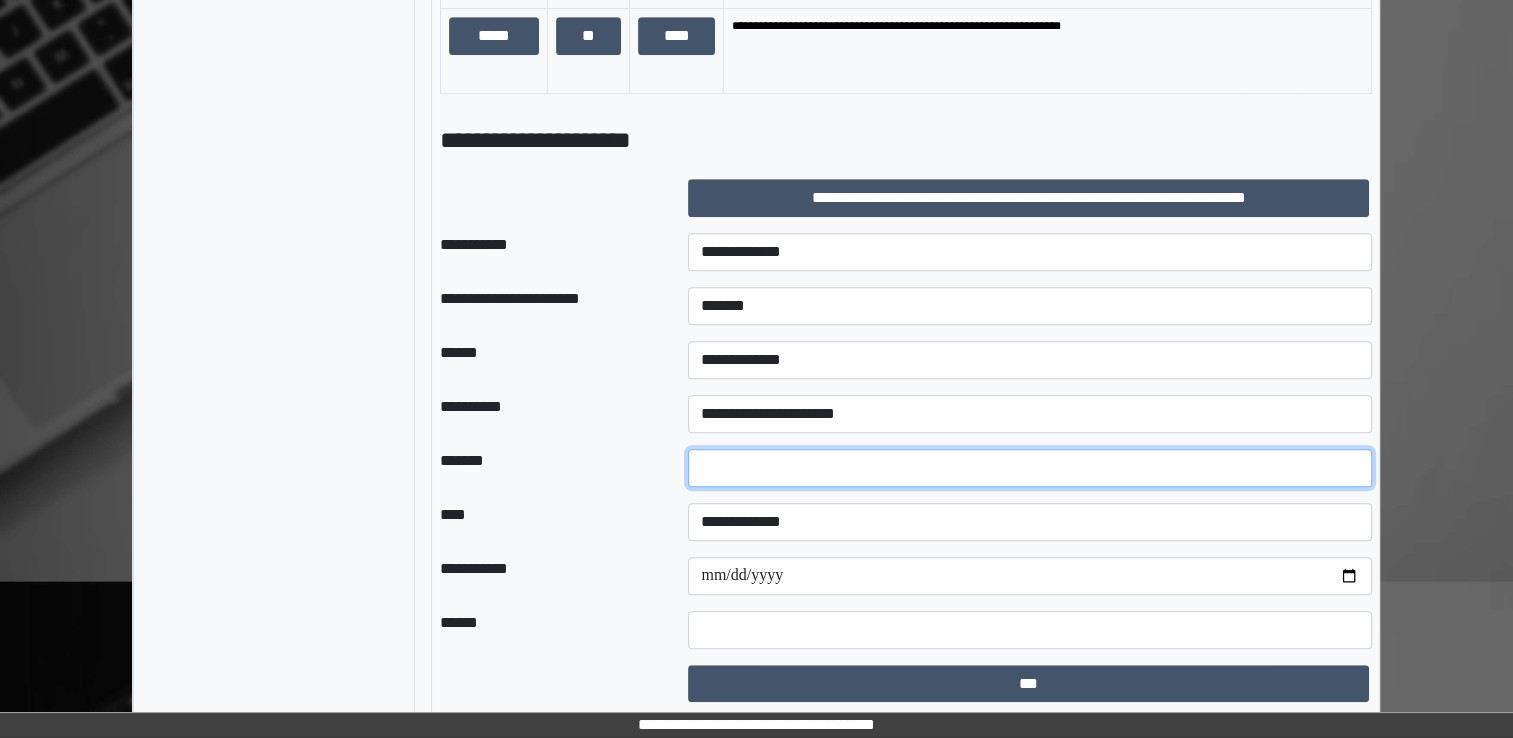 click at bounding box center (1030, 468) 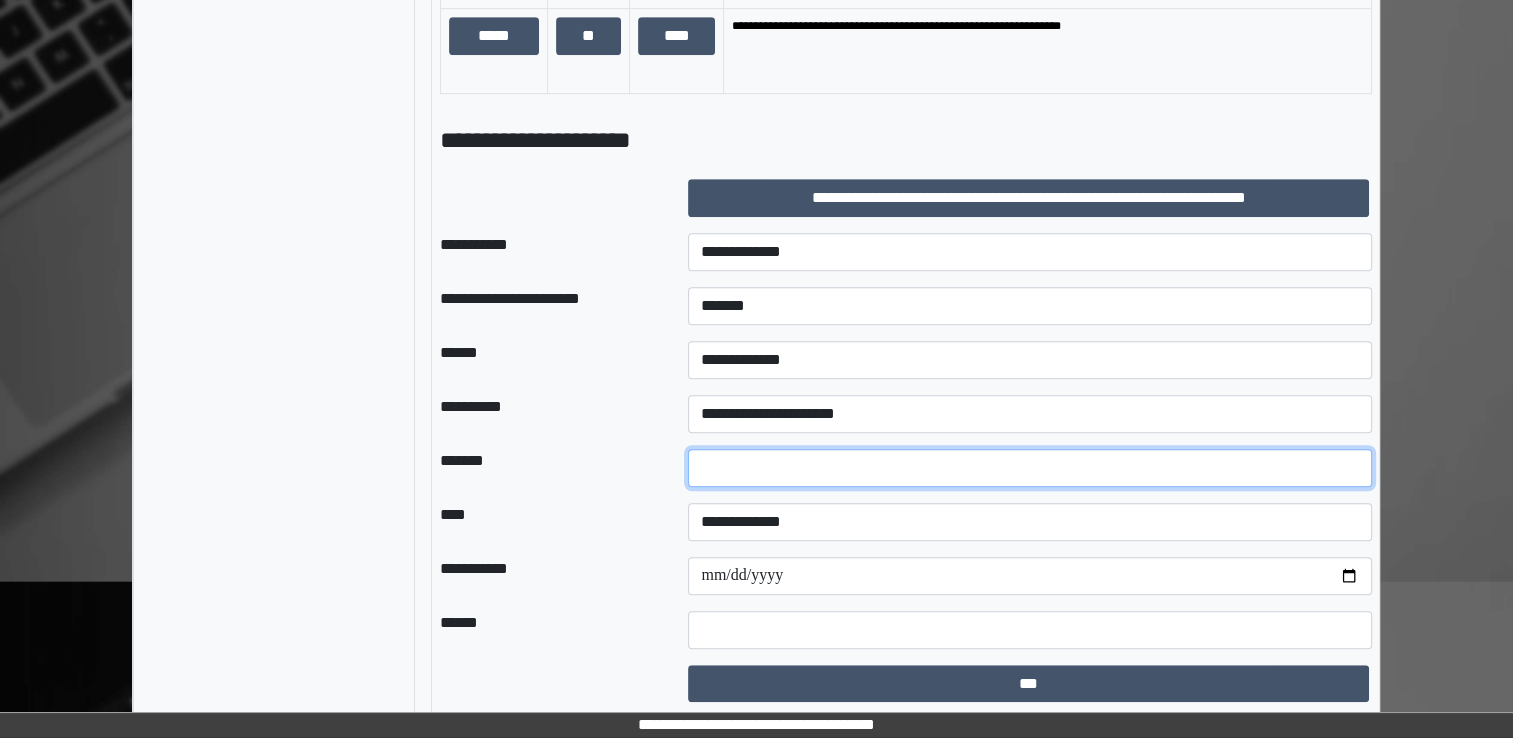 type on "**" 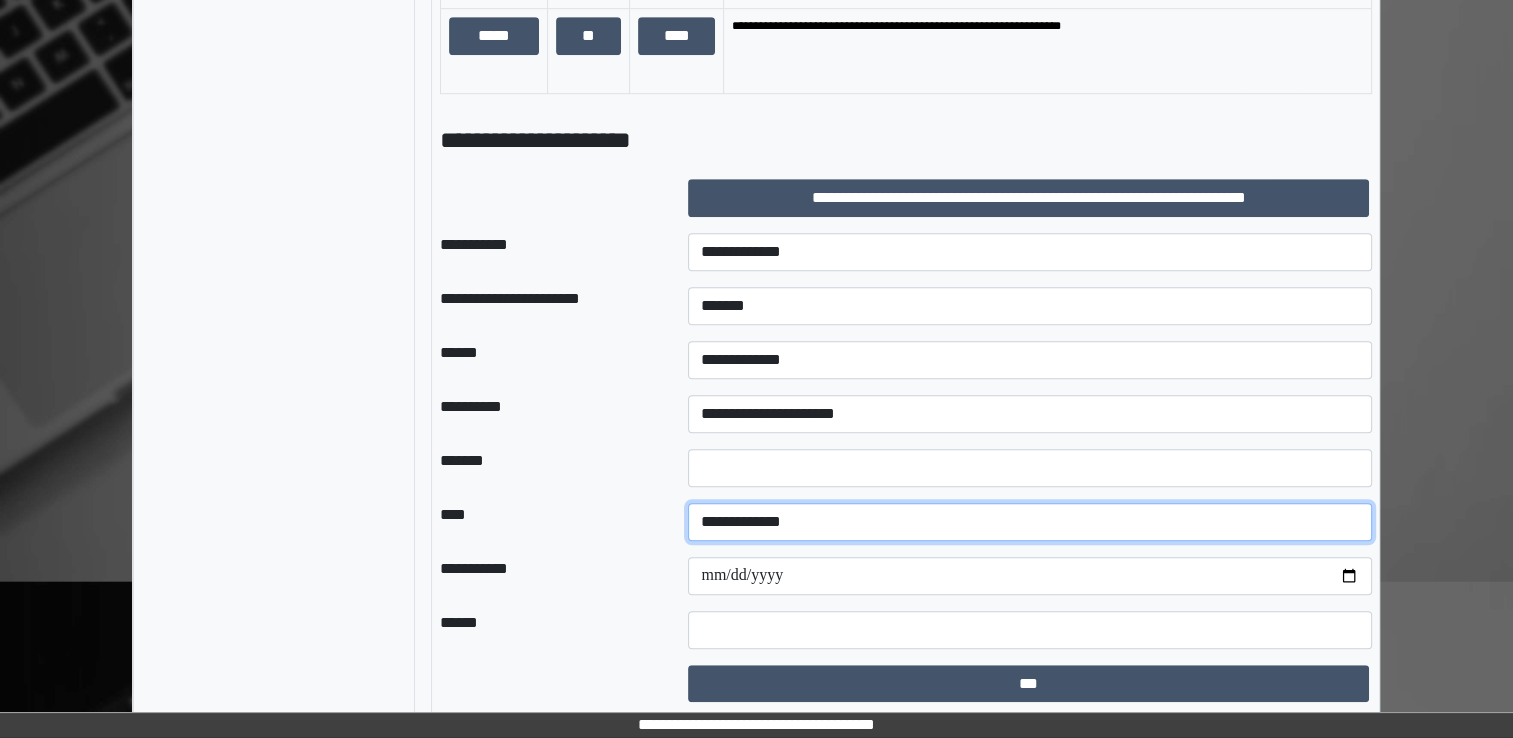 click on "**********" at bounding box center (1030, 522) 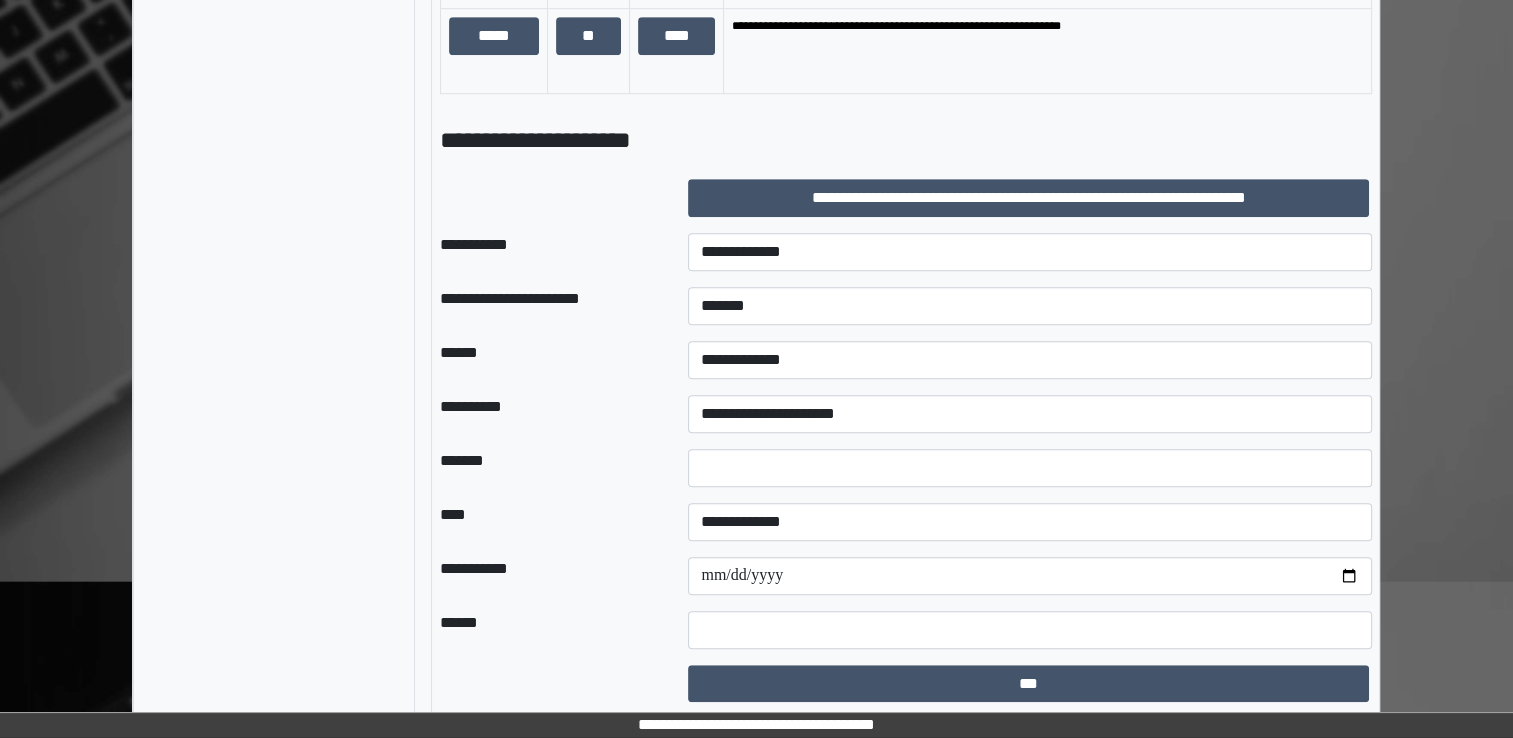 click on "****" at bounding box center [548, 522] 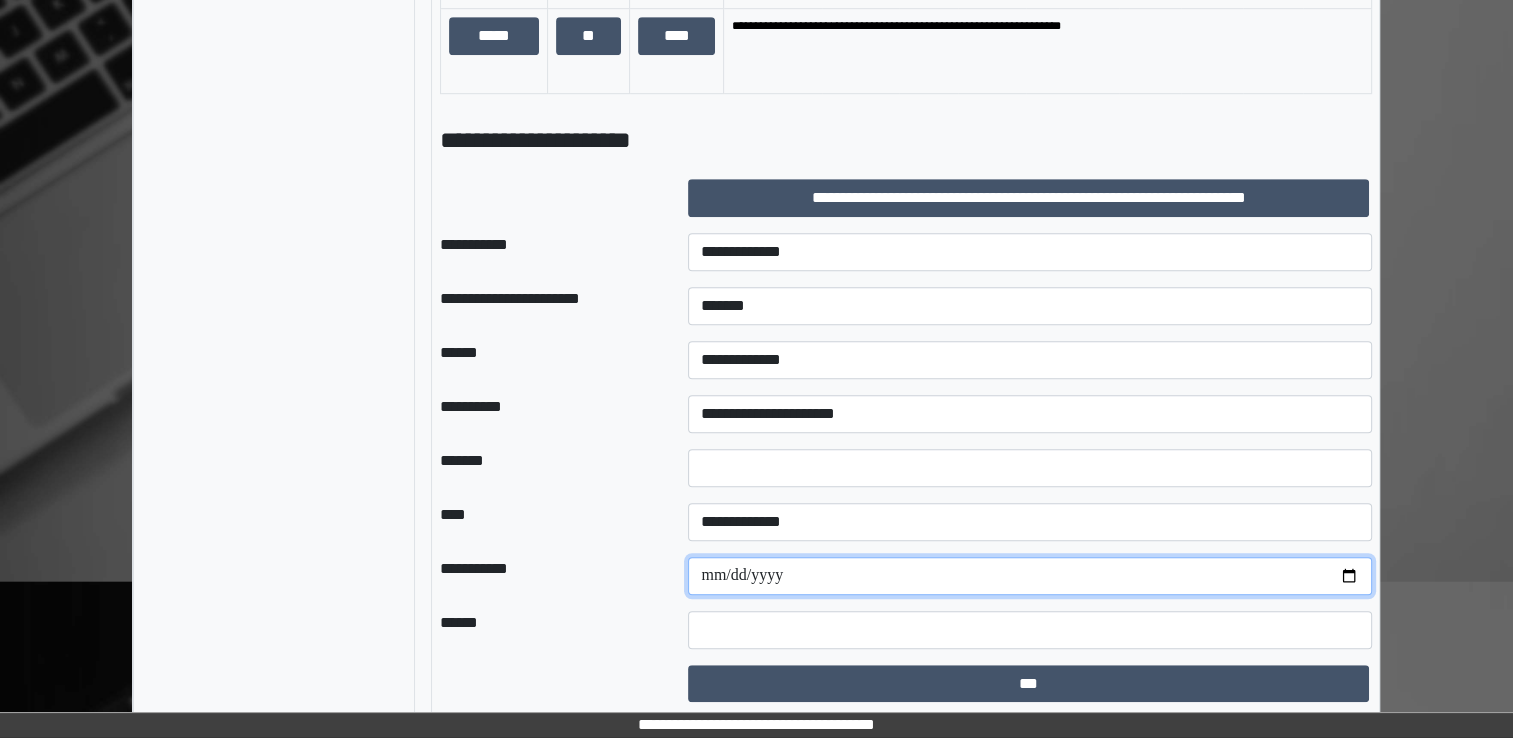 click at bounding box center (1030, 576) 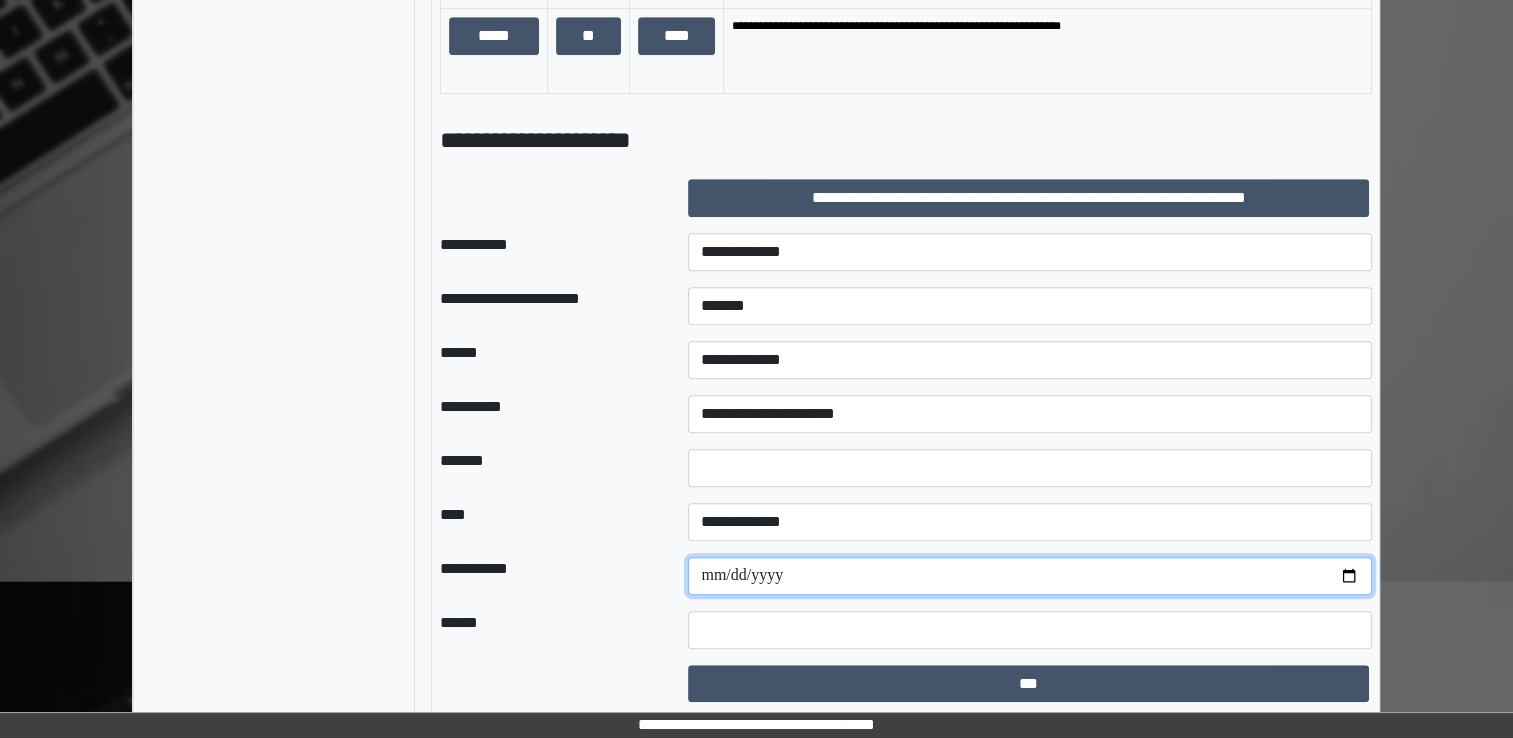 click at bounding box center (1030, 576) 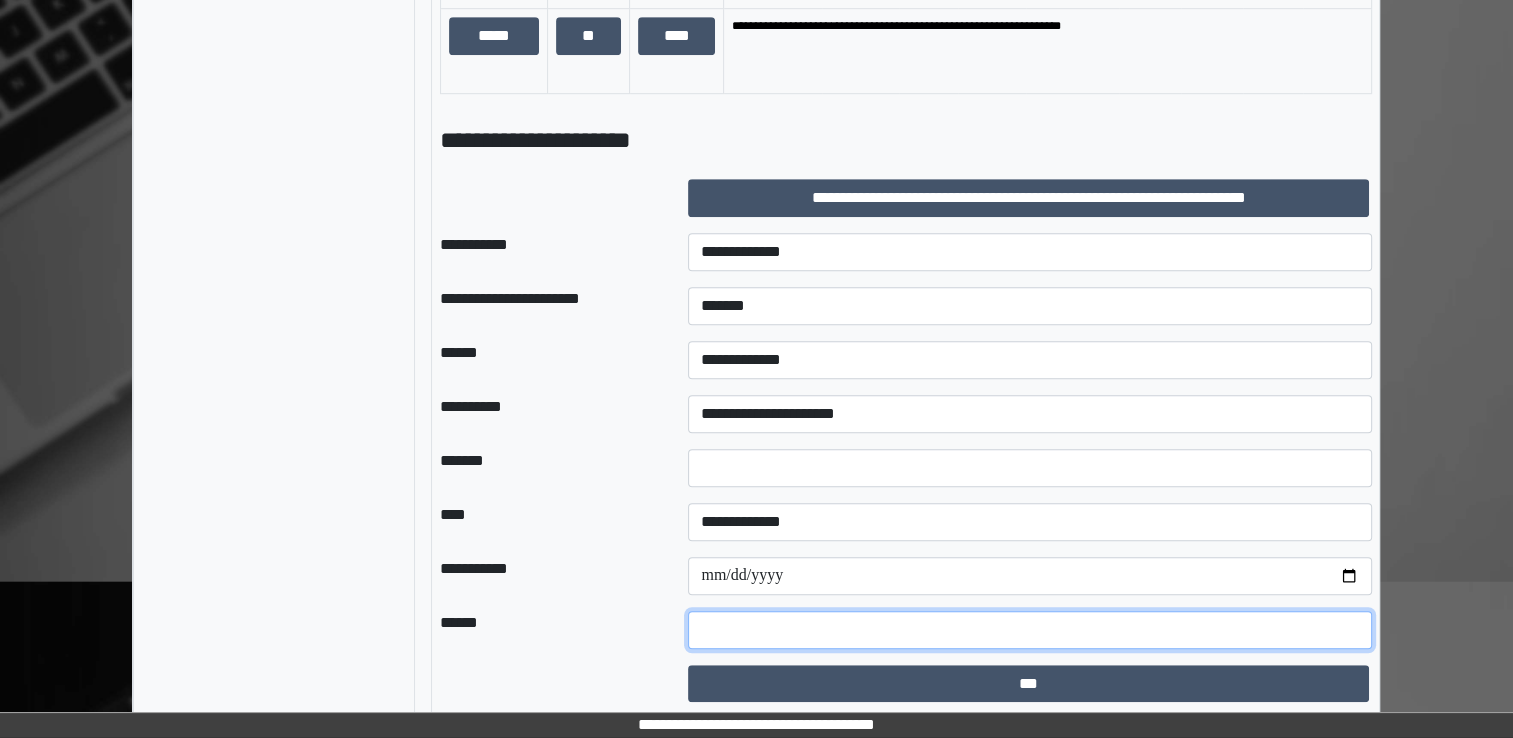 click at bounding box center [1030, 630] 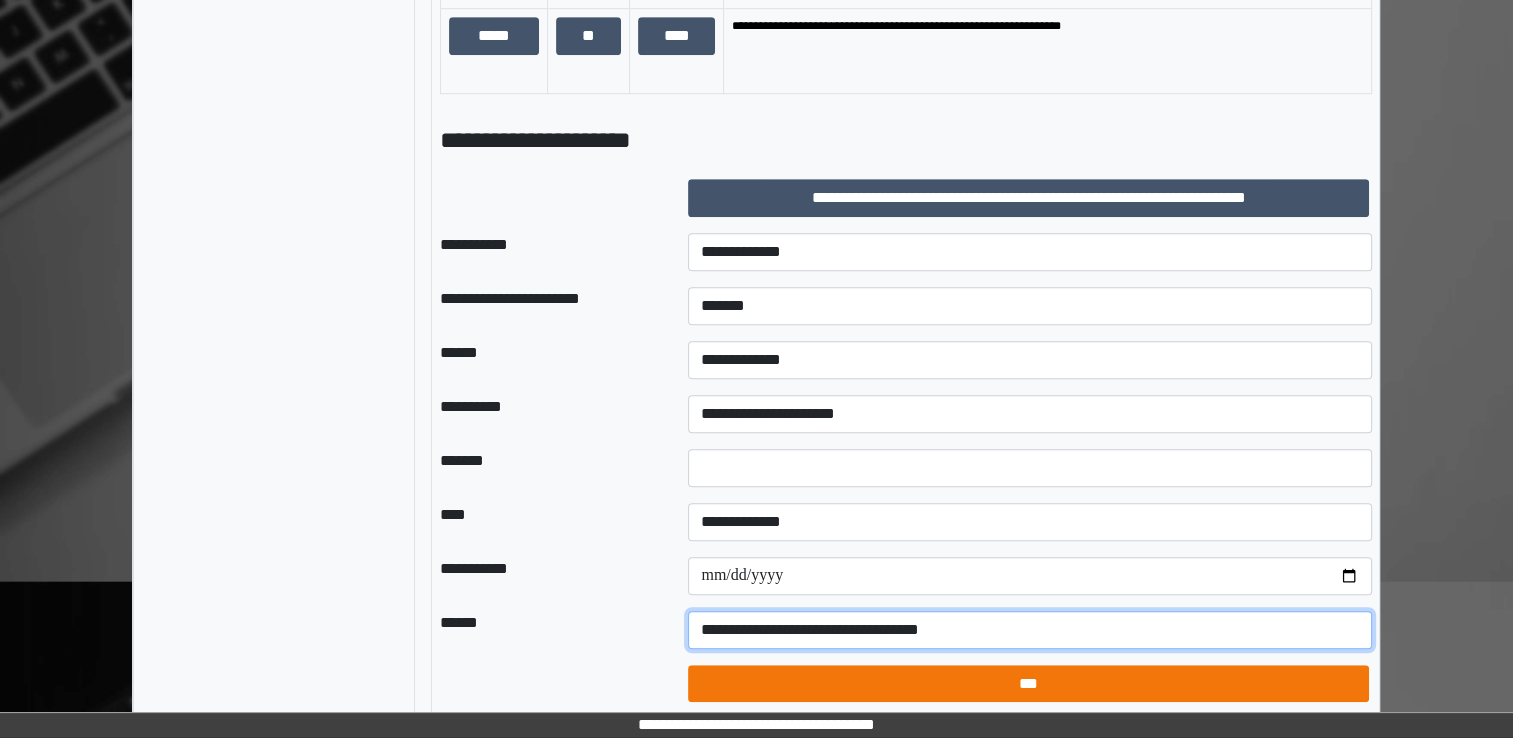 type on "**********" 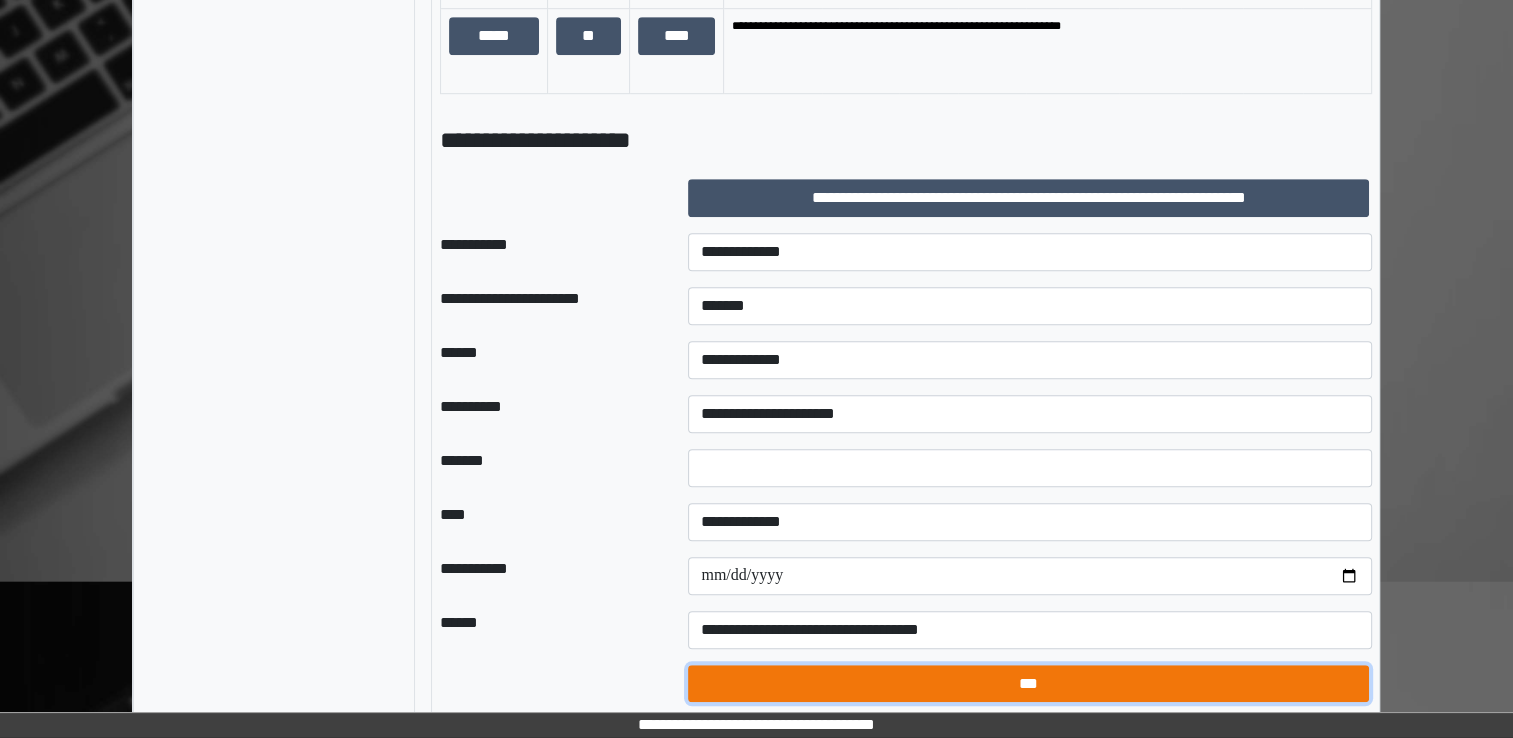 click on "***" at bounding box center (1028, 684) 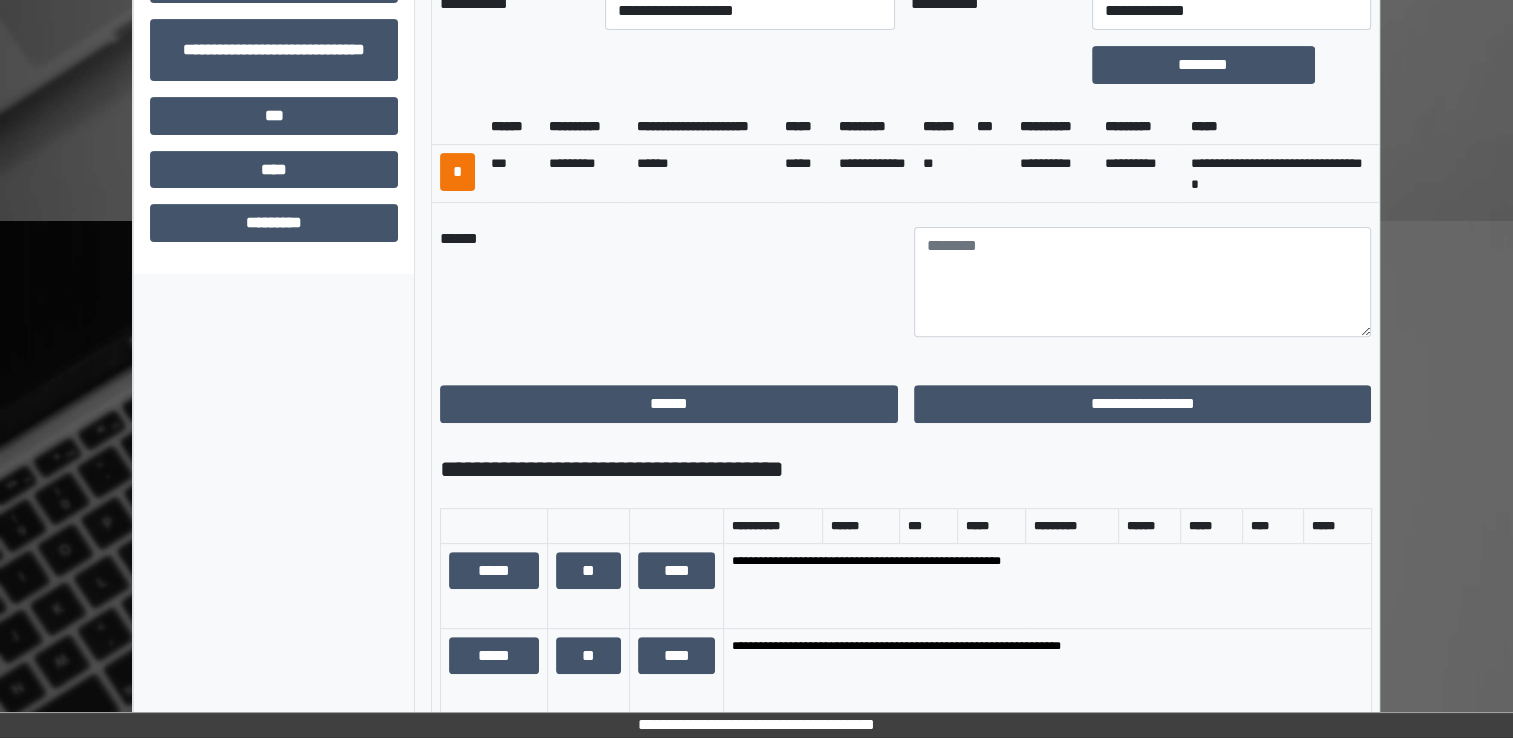 scroll, scrollTop: 636, scrollLeft: 0, axis: vertical 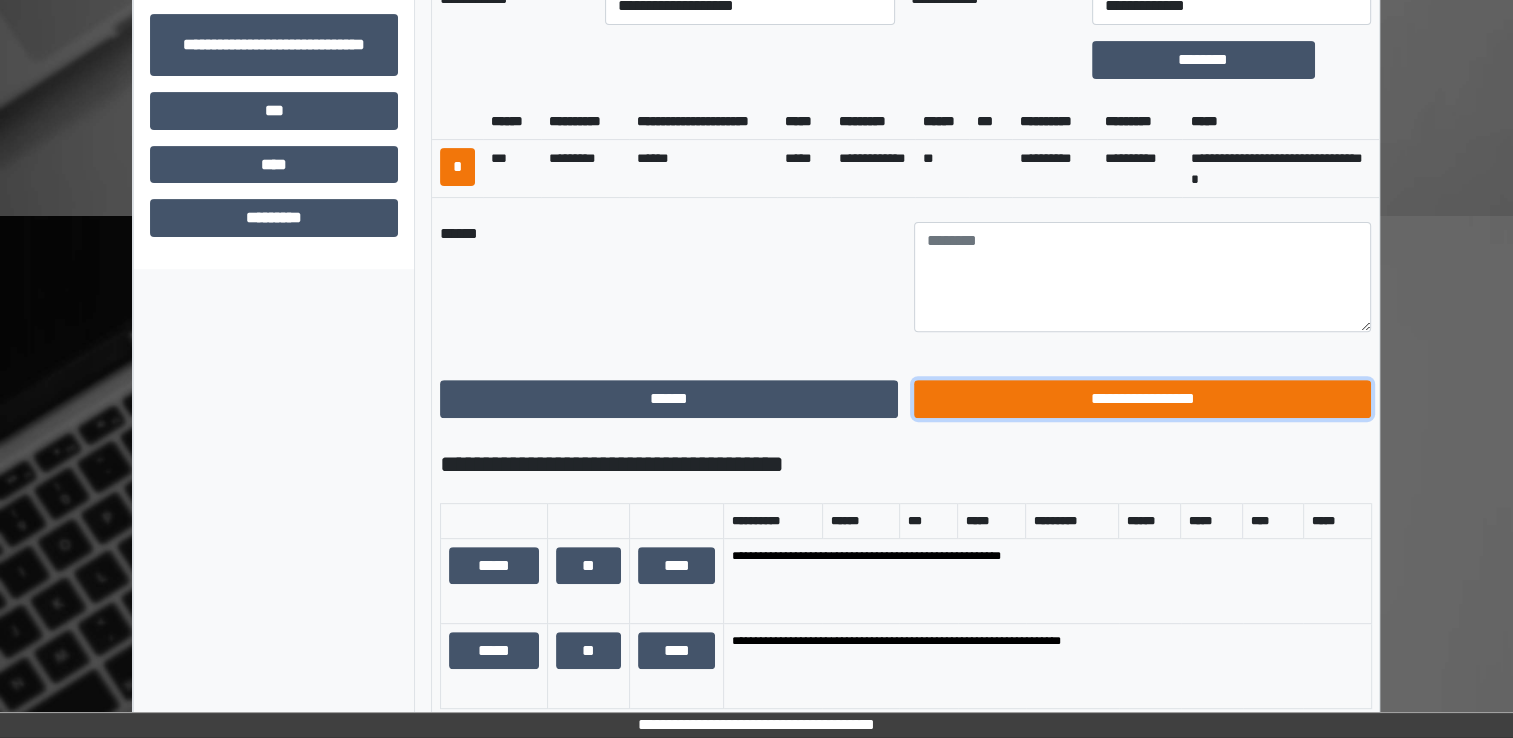 click on "**********" at bounding box center (1143, 399) 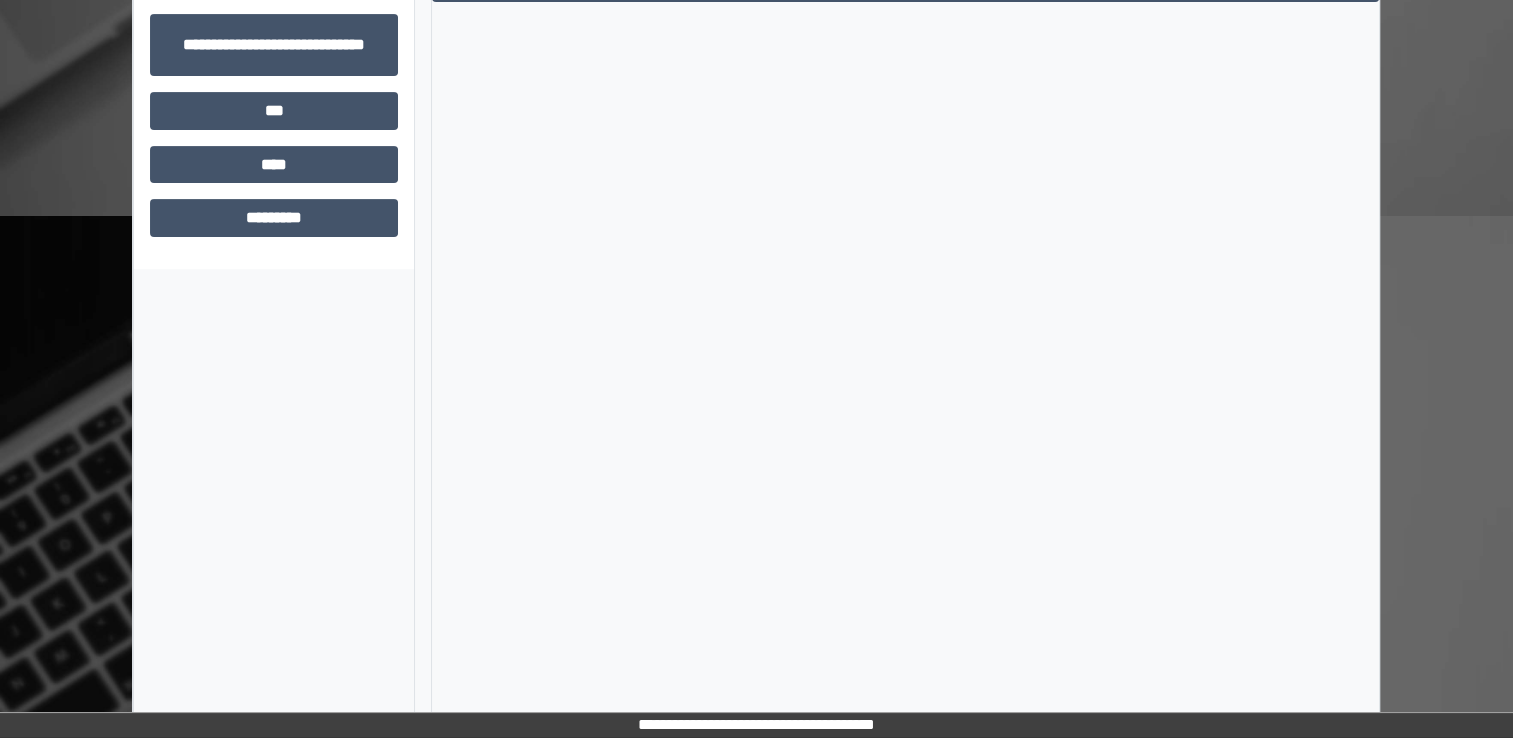scroll, scrollTop: 184, scrollLeft: 0, axis: vertical 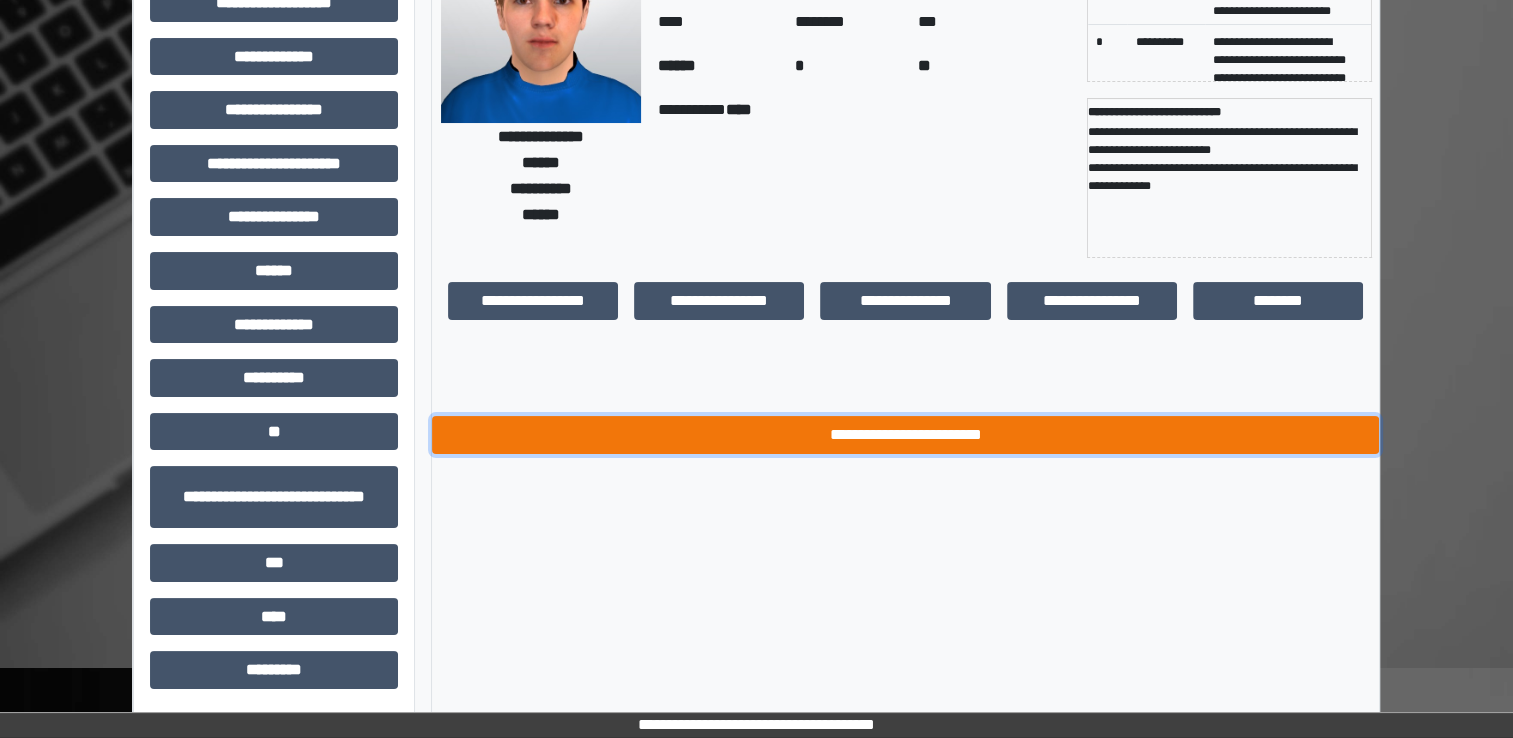 click on "**********" at bounding box center [905, 435] 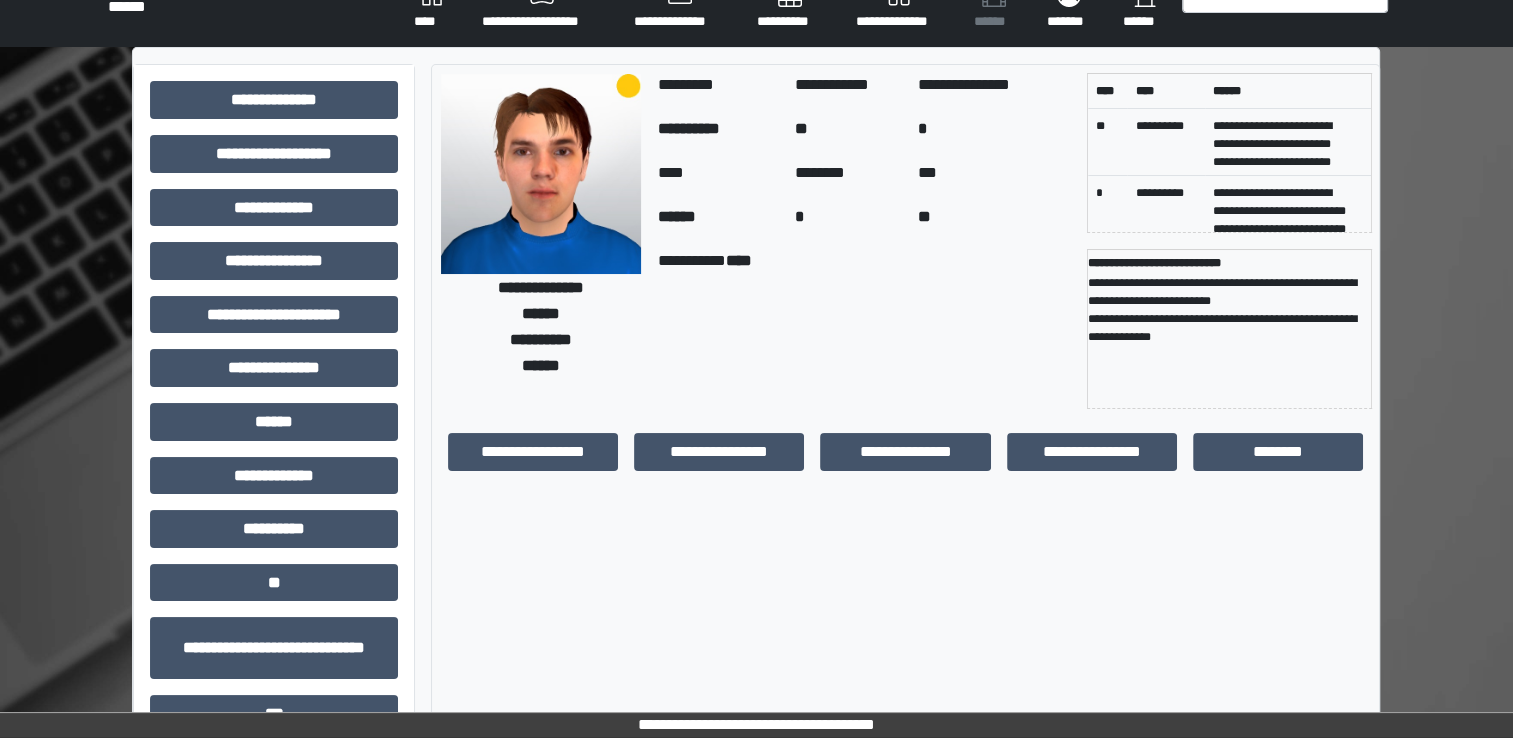 scroll, scrollTop: 0, scrollLeft: 0, axis: both 